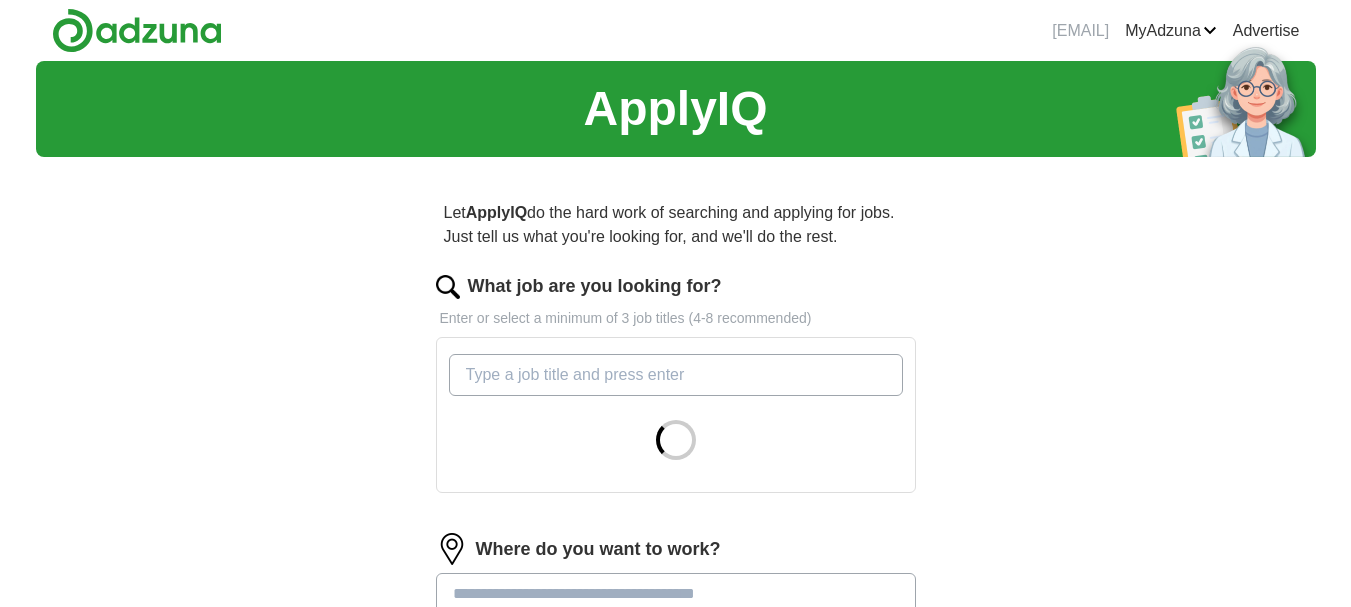scroll, scrollTop: 0, scrollLeft: 0, axis: both 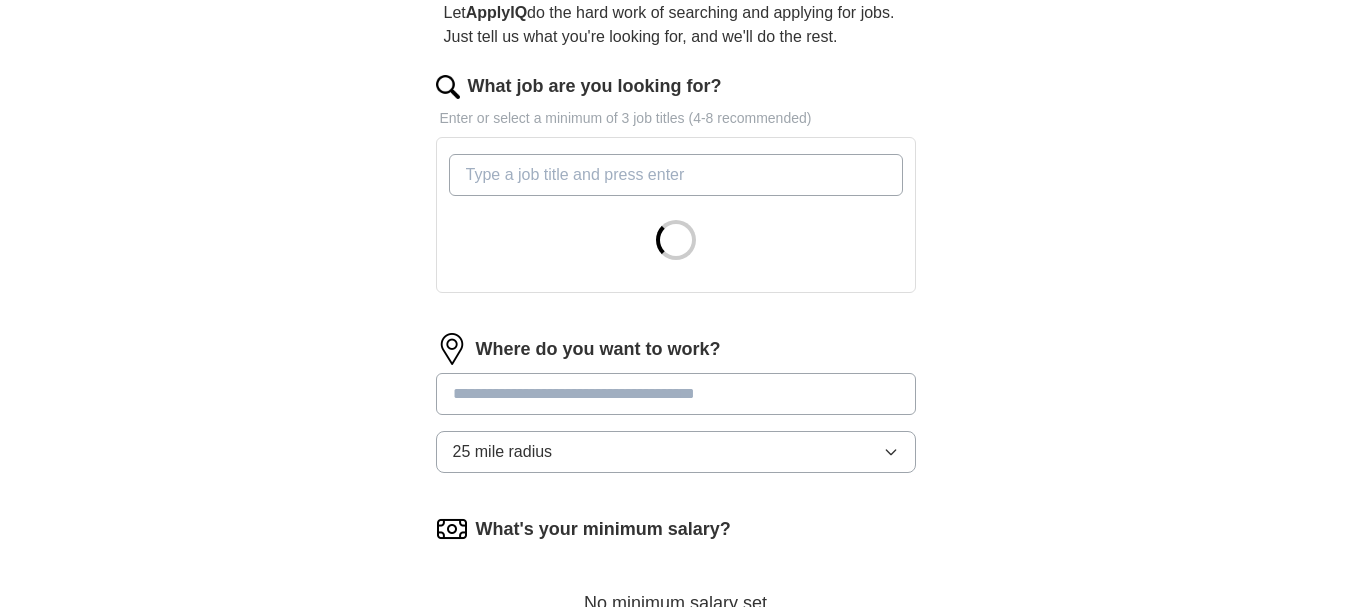 click on "What job are you looking for?" at bounding box center [676, 175] 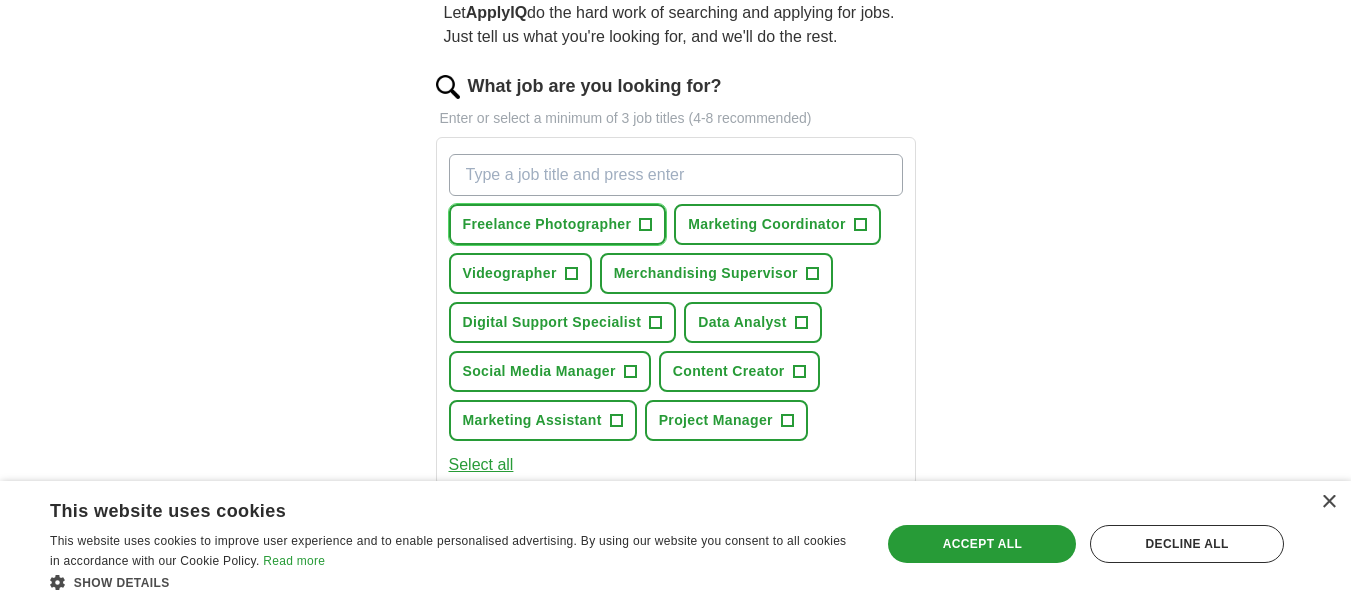 click on "+" at bounding box center [646, 225] 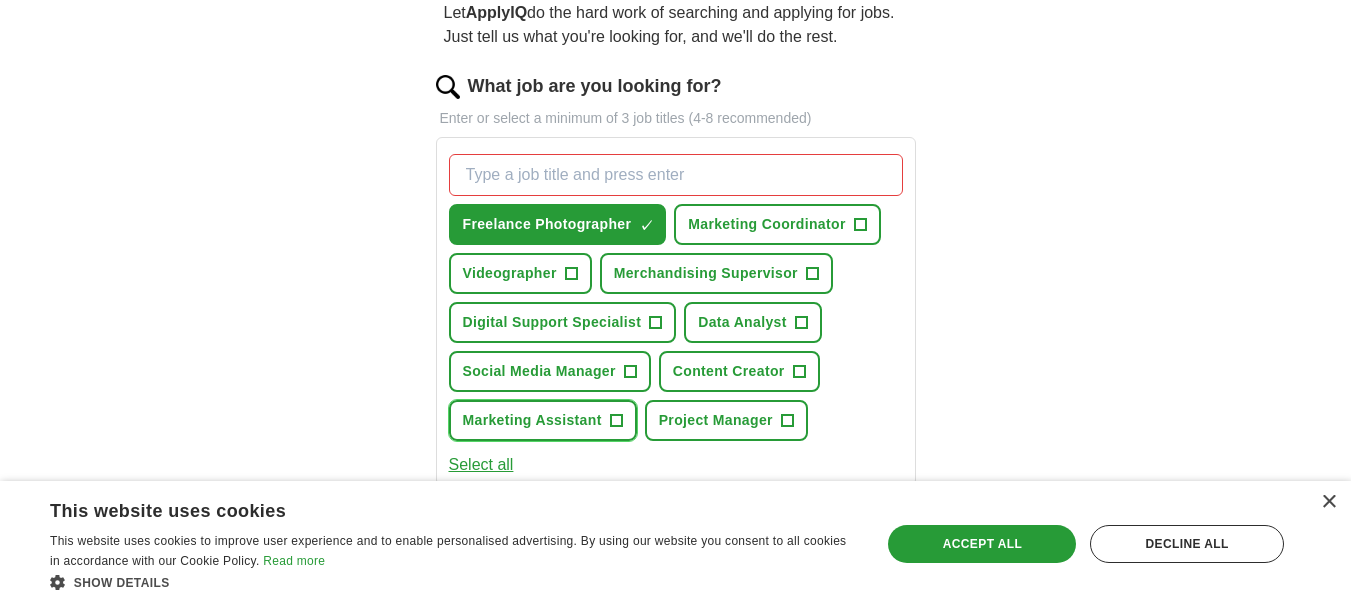 click on "+" at bounding box center [616, 421] 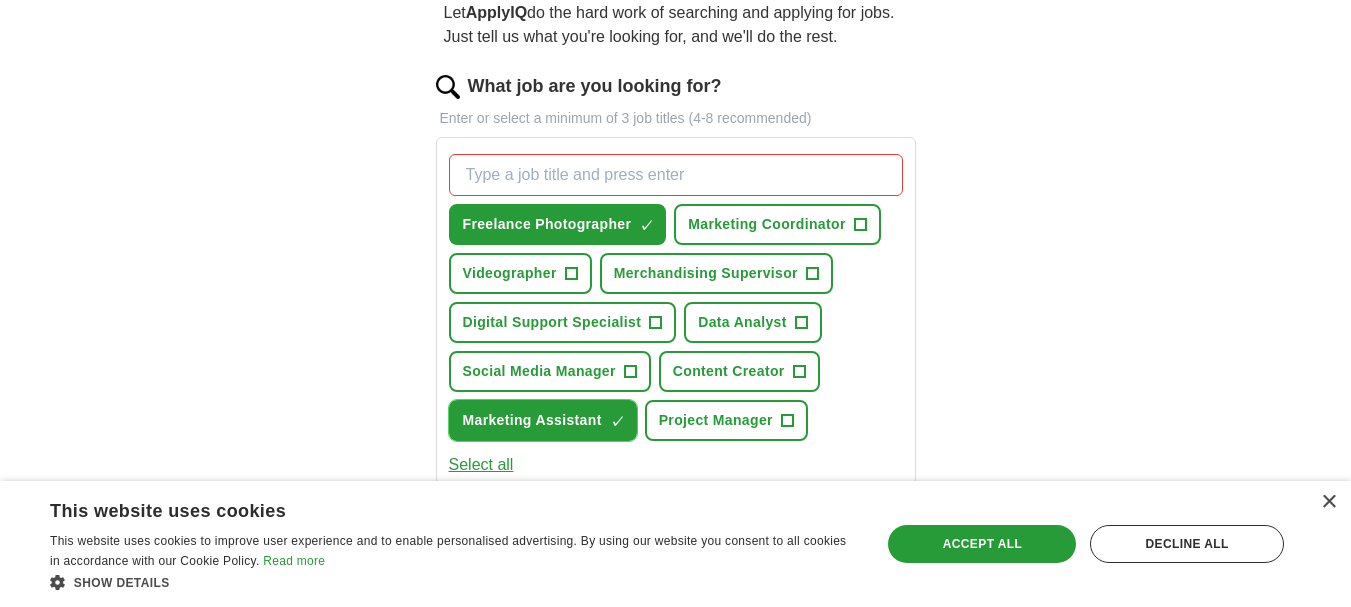 scroll, scrollTop: 500, scrollLeft: 0, axis: vertical 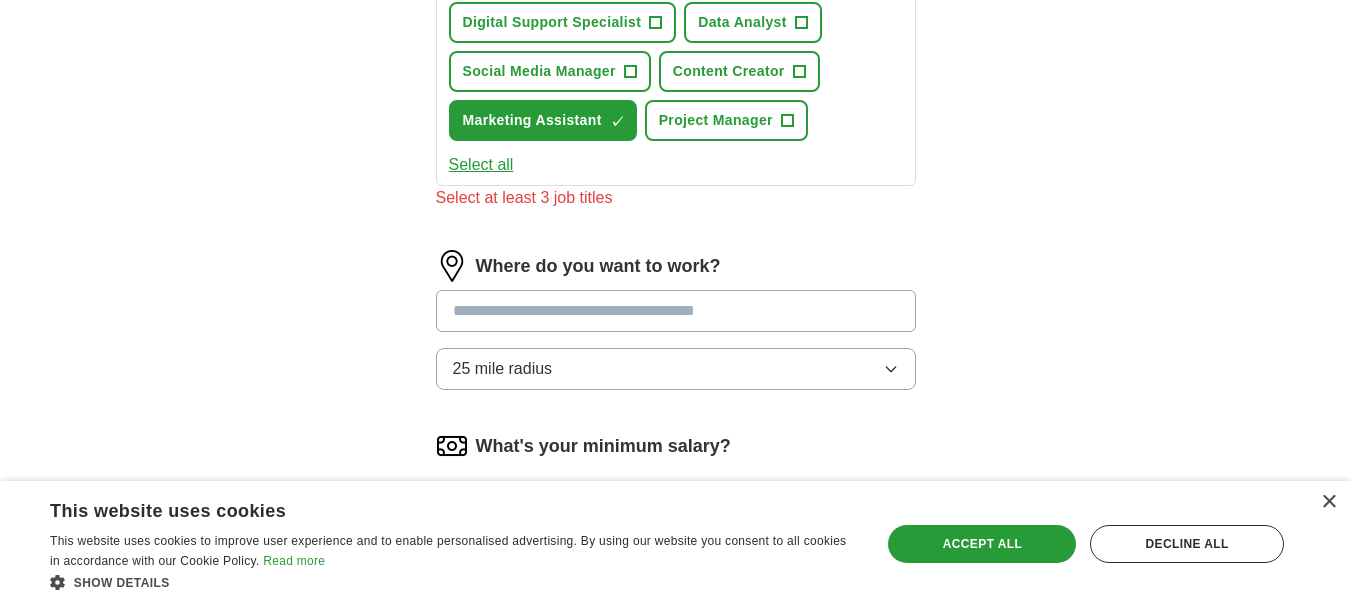 click at bounding box center (676, 311) 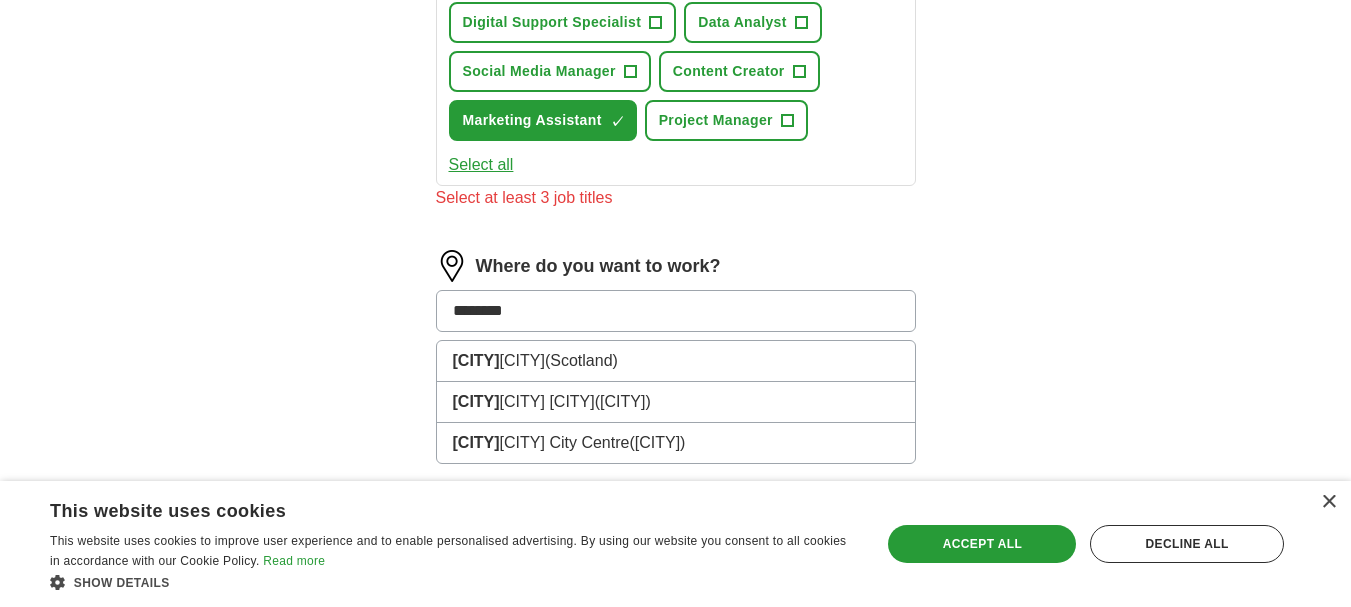 type on "*********" 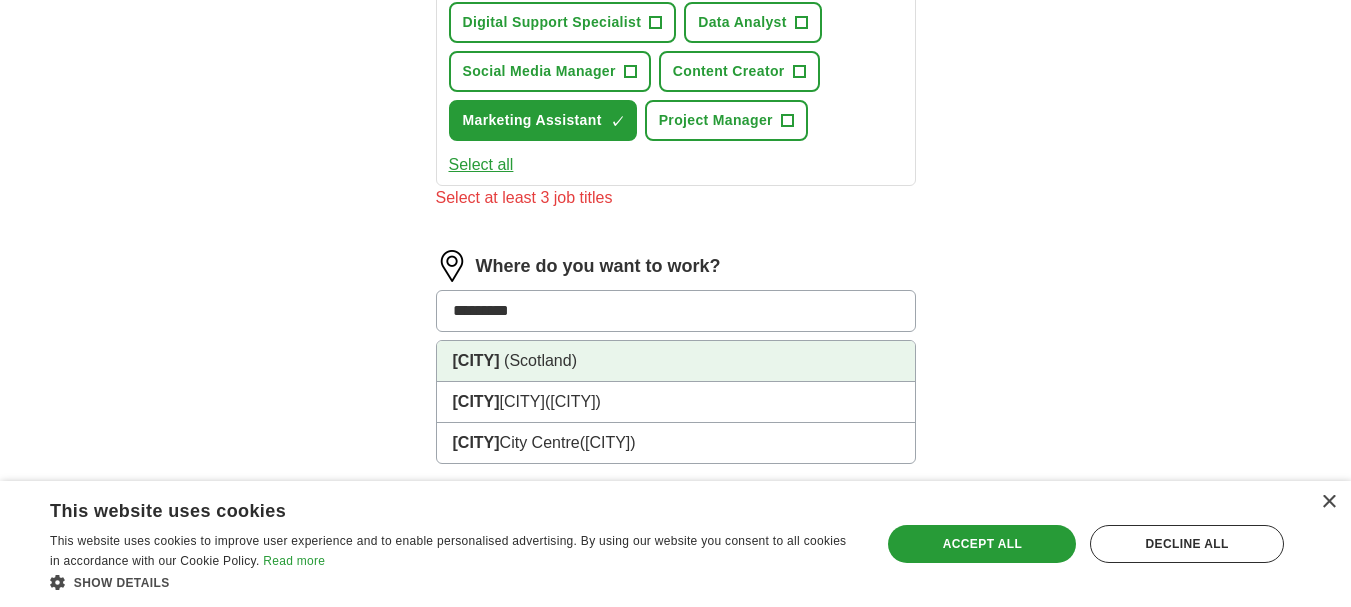 click on "[CITY]   ([COUNTRY])" at bounding box center [676, 361] 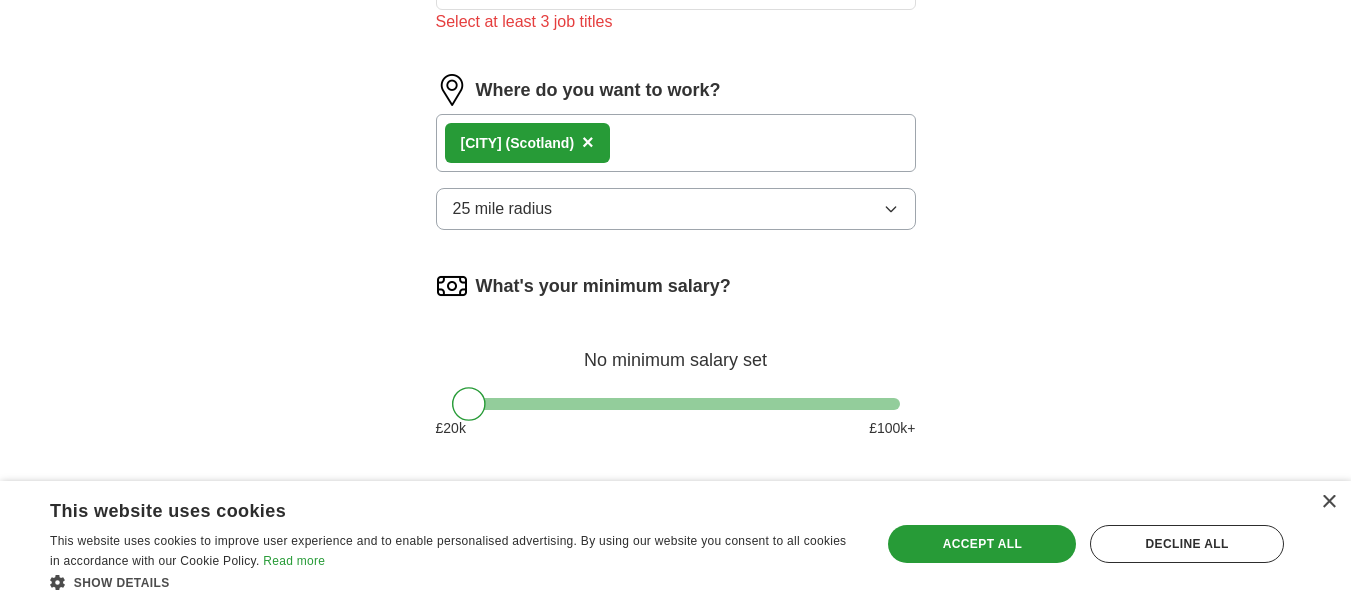 scroll, scrollTop: 675, scrollLeft: 0, axis: vertical 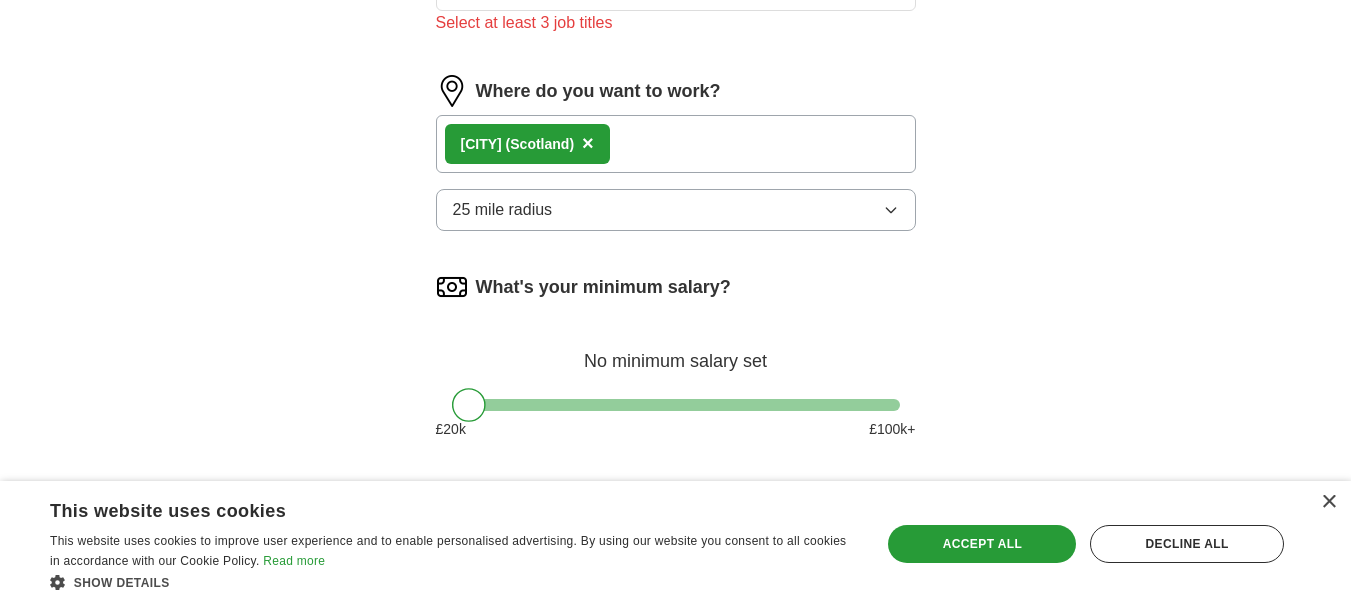 click on "25 mile radius" at bounding box center [676, 210] 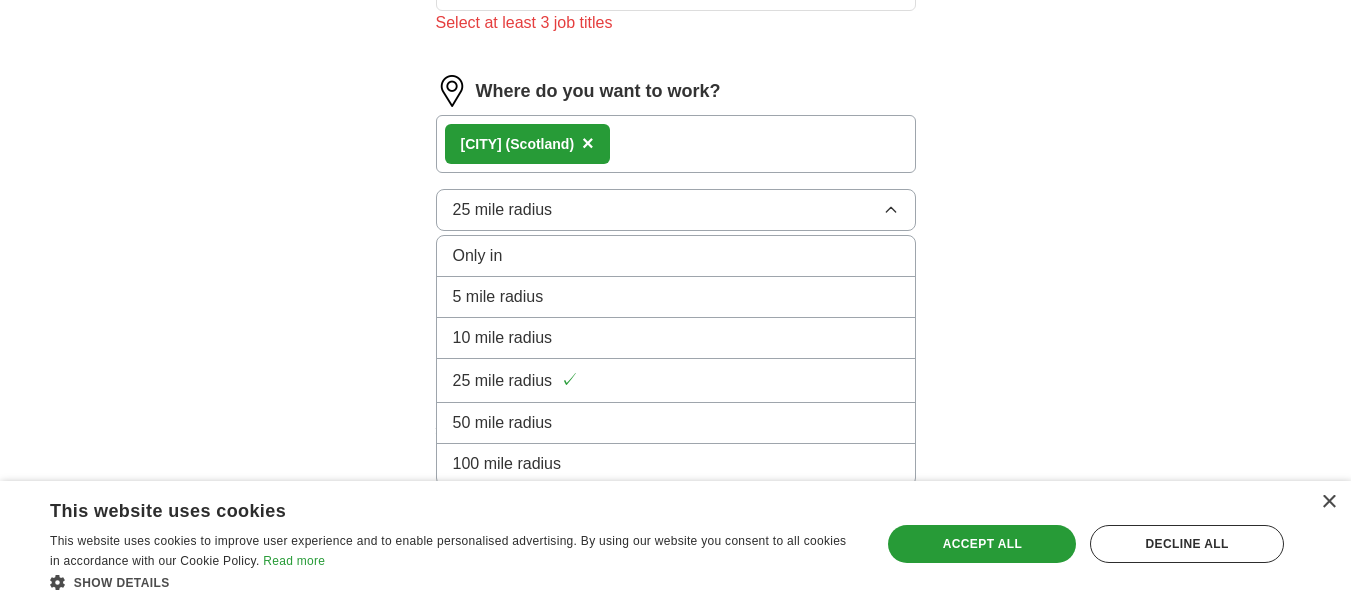 click on "10 mile radius" at bounding box center [503, 338] 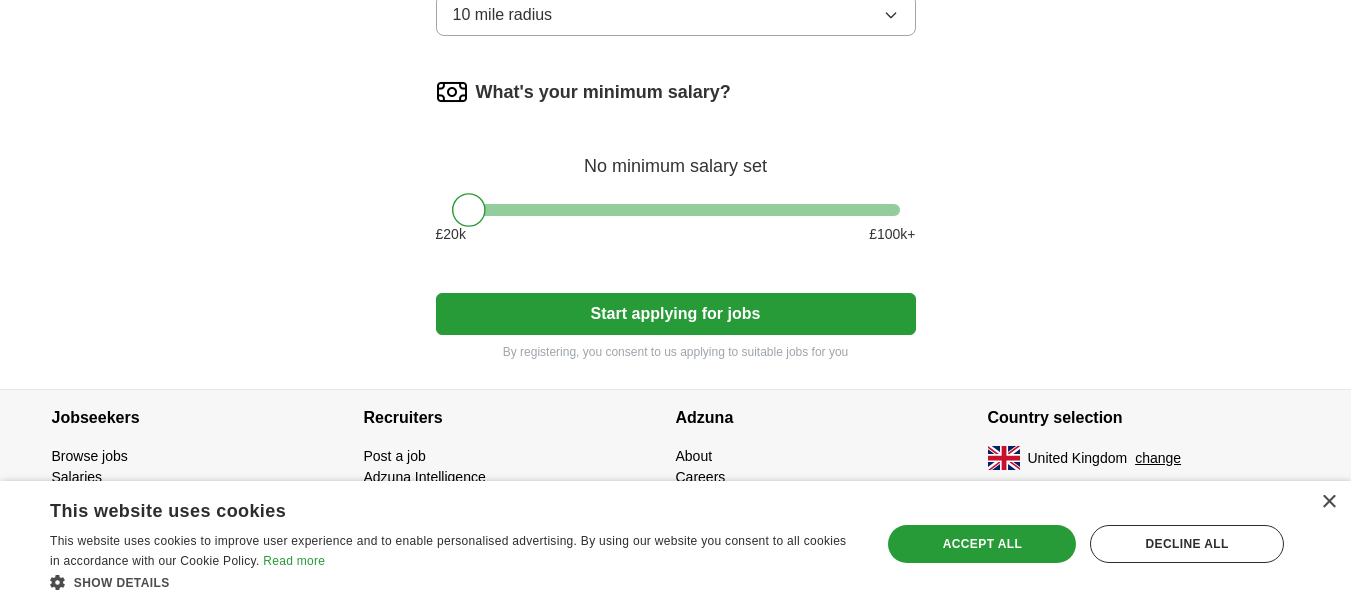 scroll, scrollTop: 875, scrollLeft: 0, axis: vertical 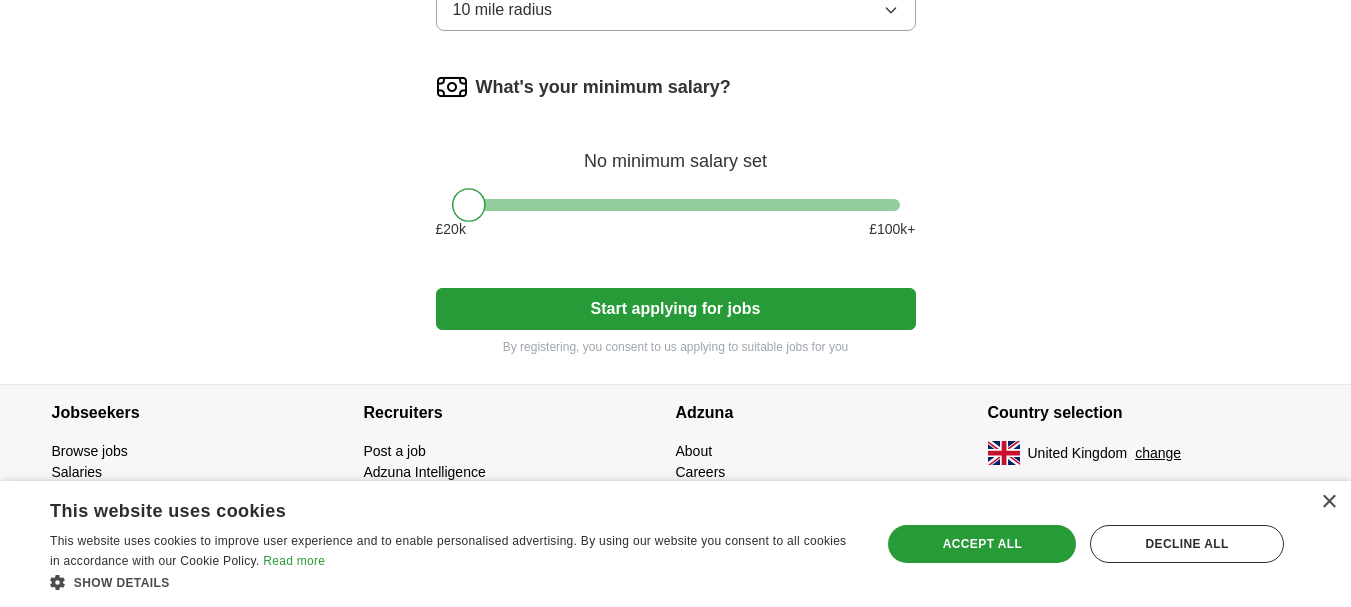 click on "Start applying for jobs" at bounding box center [676, 309] 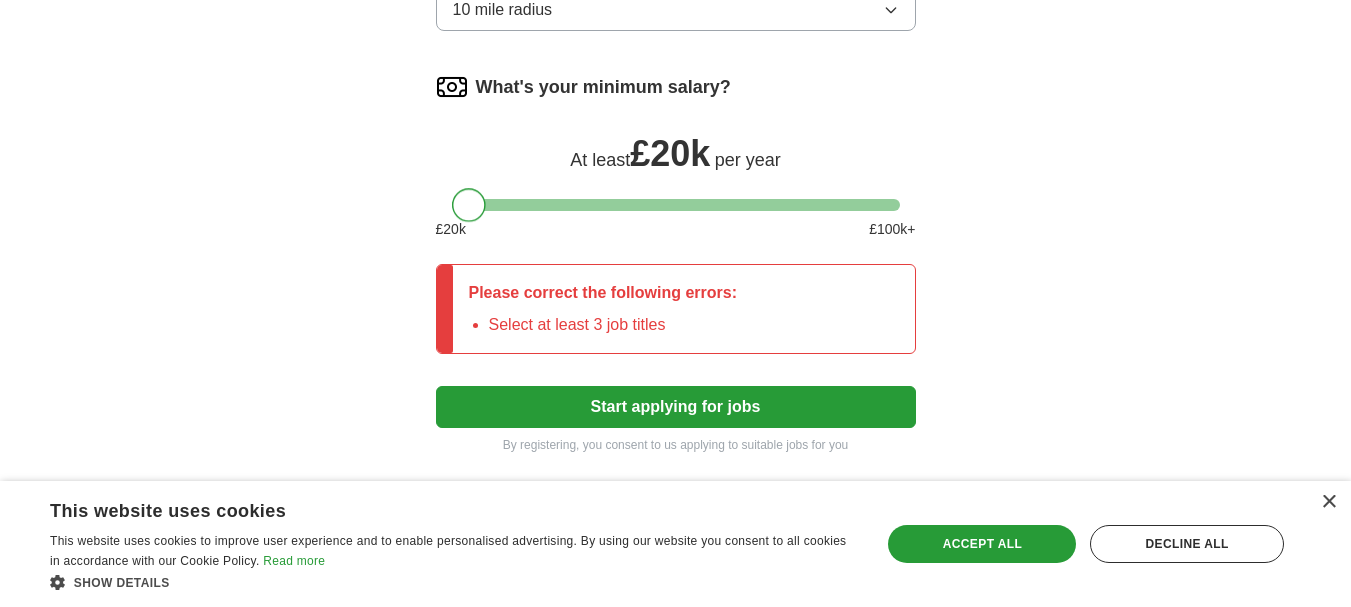 drag, startPoint x: 481, startPoint y: 200, endPoint x: 480, endPoint y: 217, distance: 17.029387 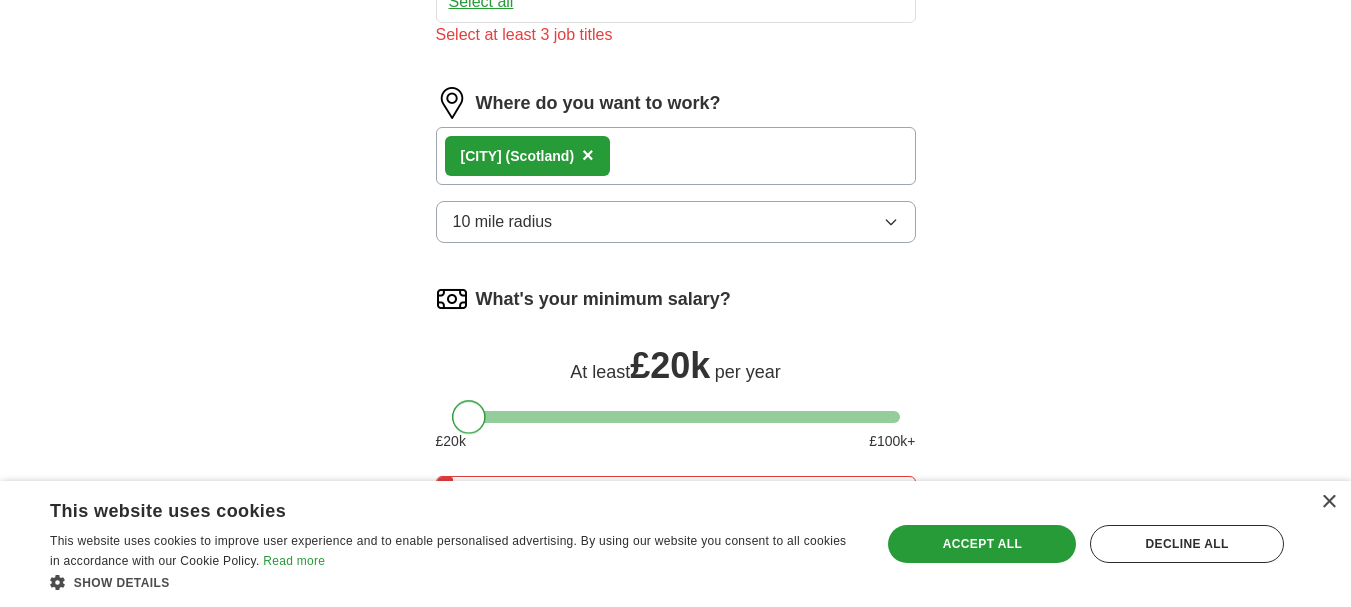 scroll, scrollTop: 375, scrollLeft: 0, axis: vertical 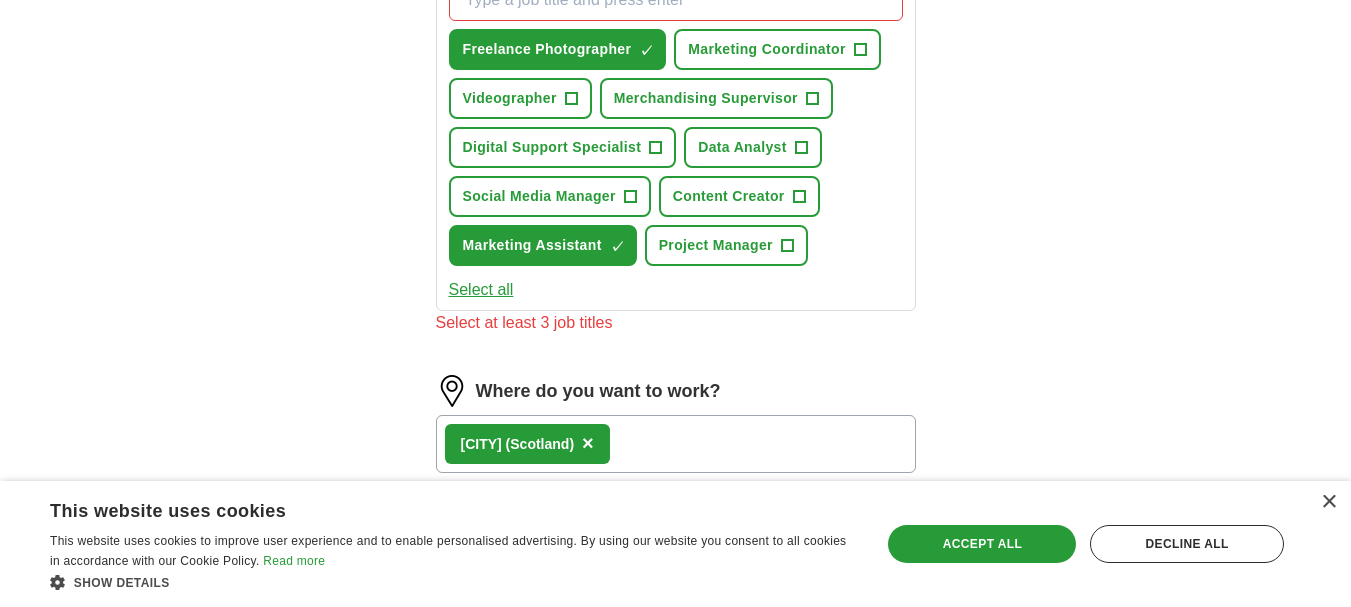 click on "Select all" at bounding box center (481, 290) 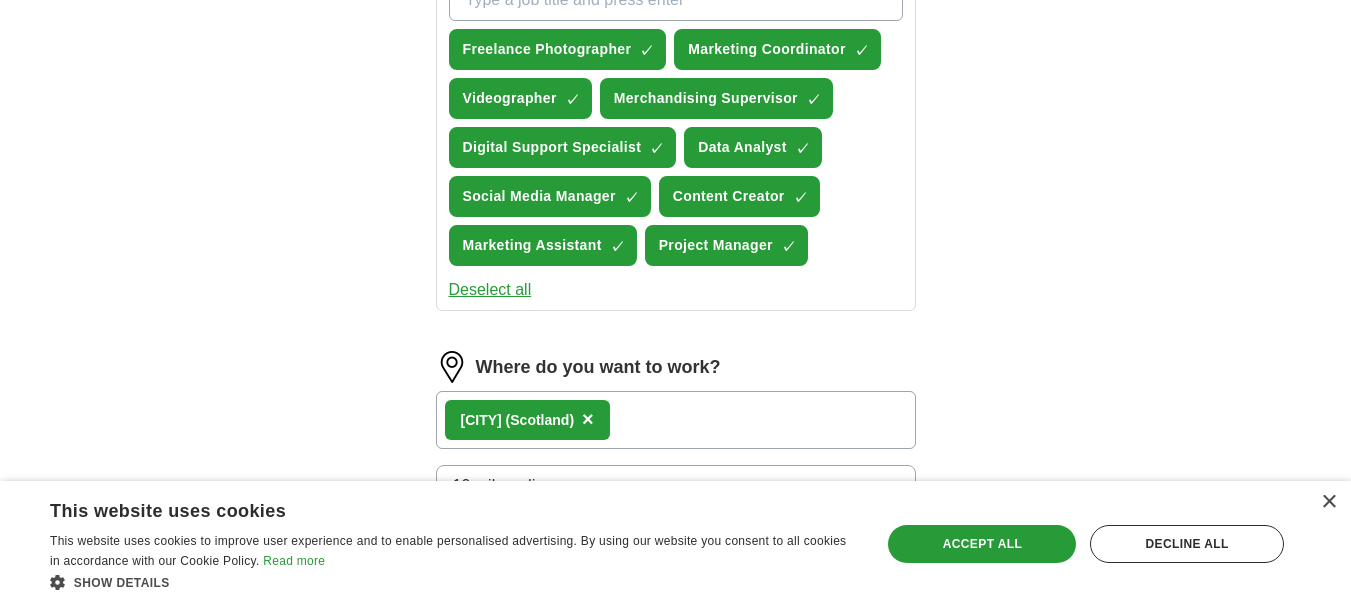 drag, startPoint x: 491, startPoint y: 295, endPoint x: 504, endPoint y: 287, distance: 15.264338 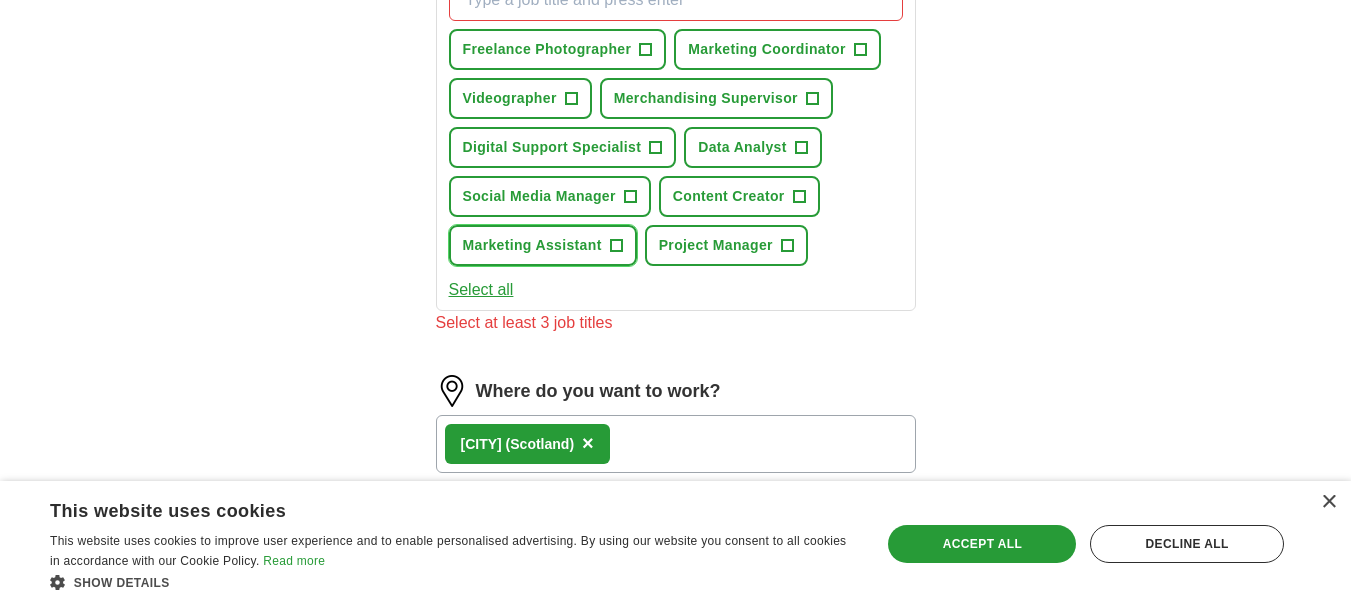click on "+" at bounding box center (616, 246) 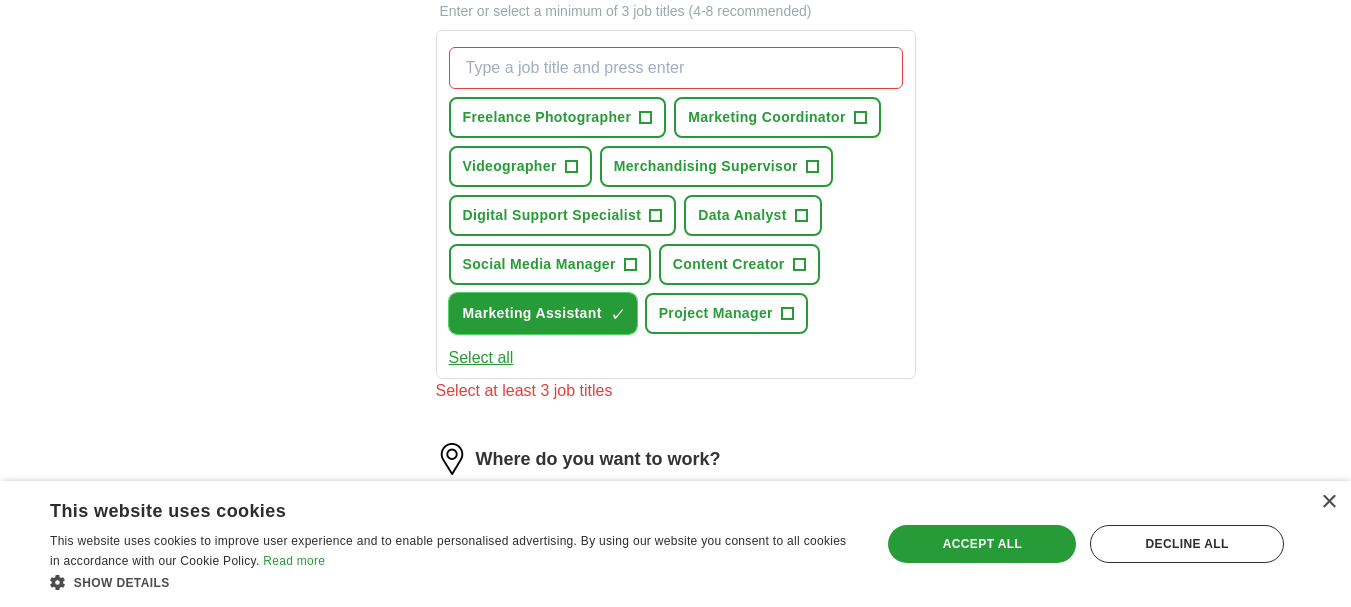 scroll, scrollTop: 275, scrollLeft: 0, axis: vertical 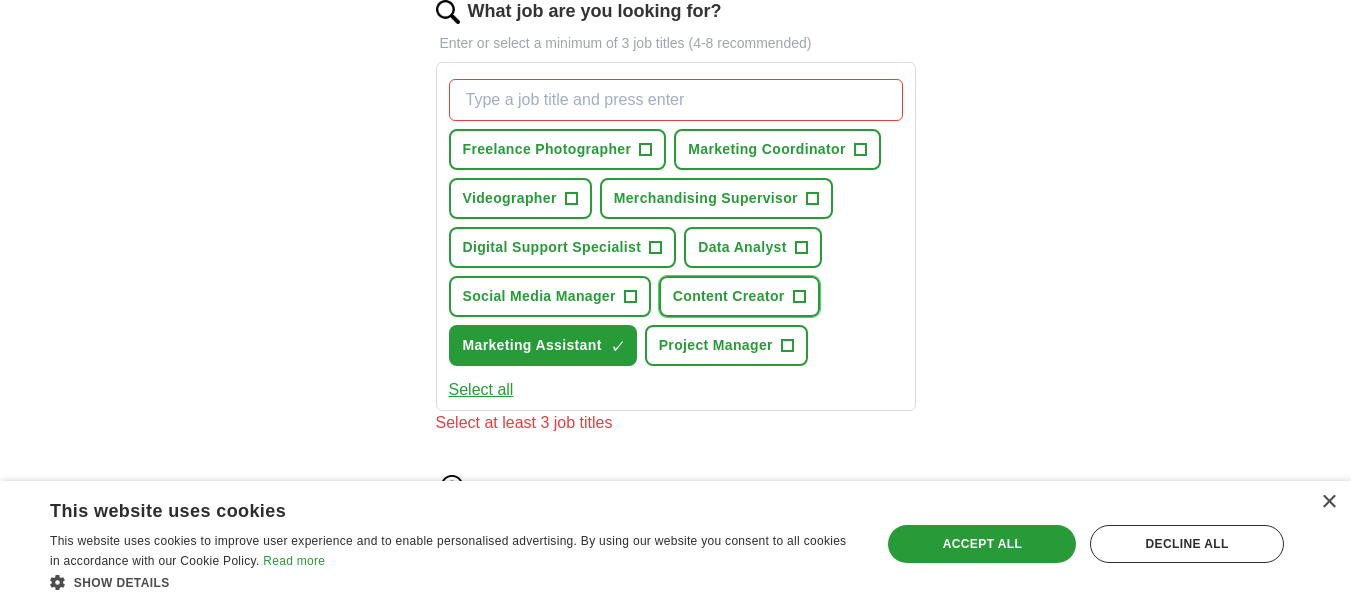 click on "Content Creator +" at bounding box center (739, 296) 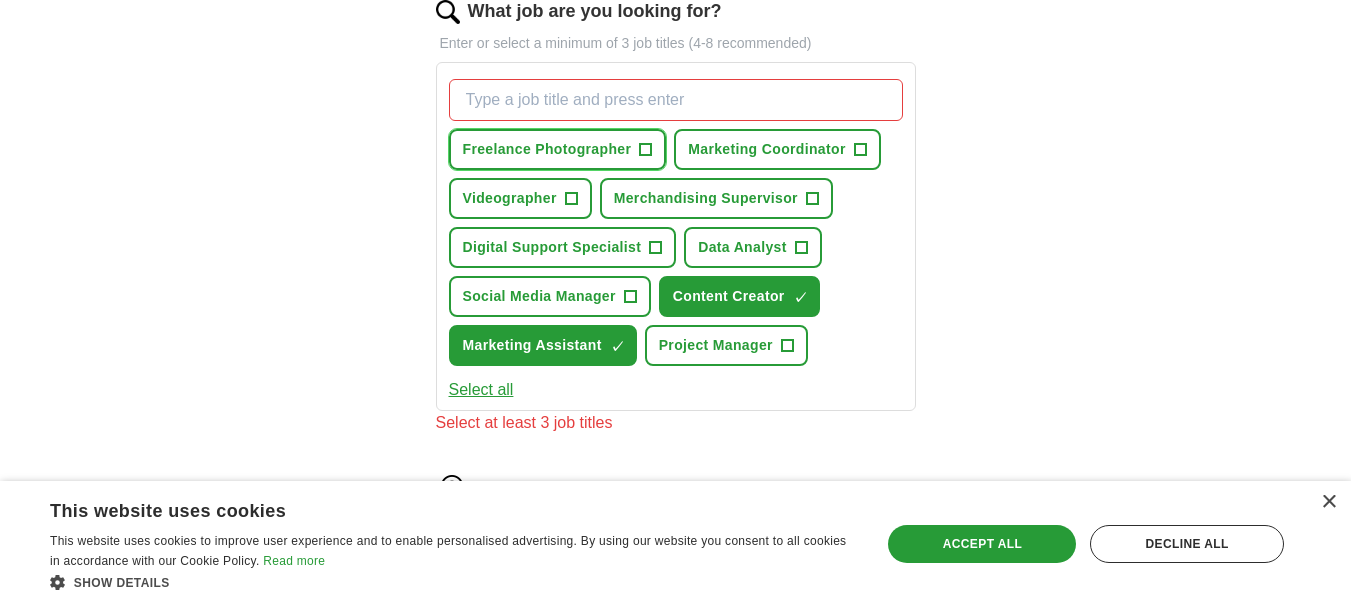 click on "Freelance Photographer" at bounding box center [547, 149] 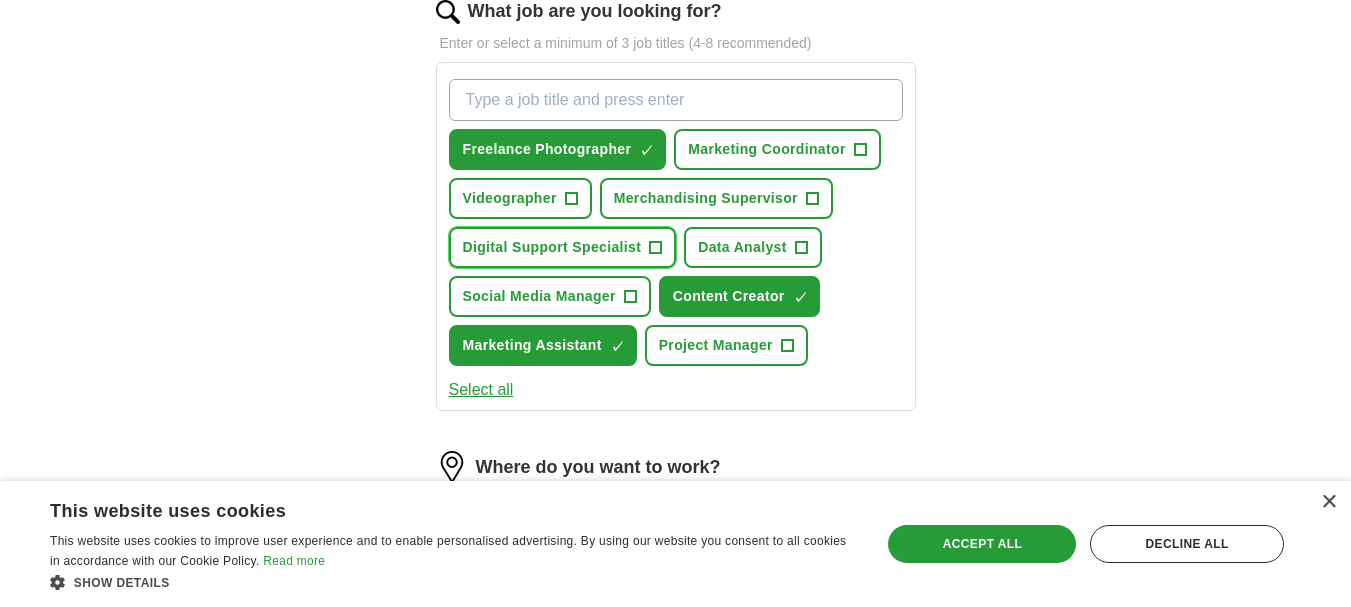 click on "Digital Support Specialist" at bounding box center (552, 247) 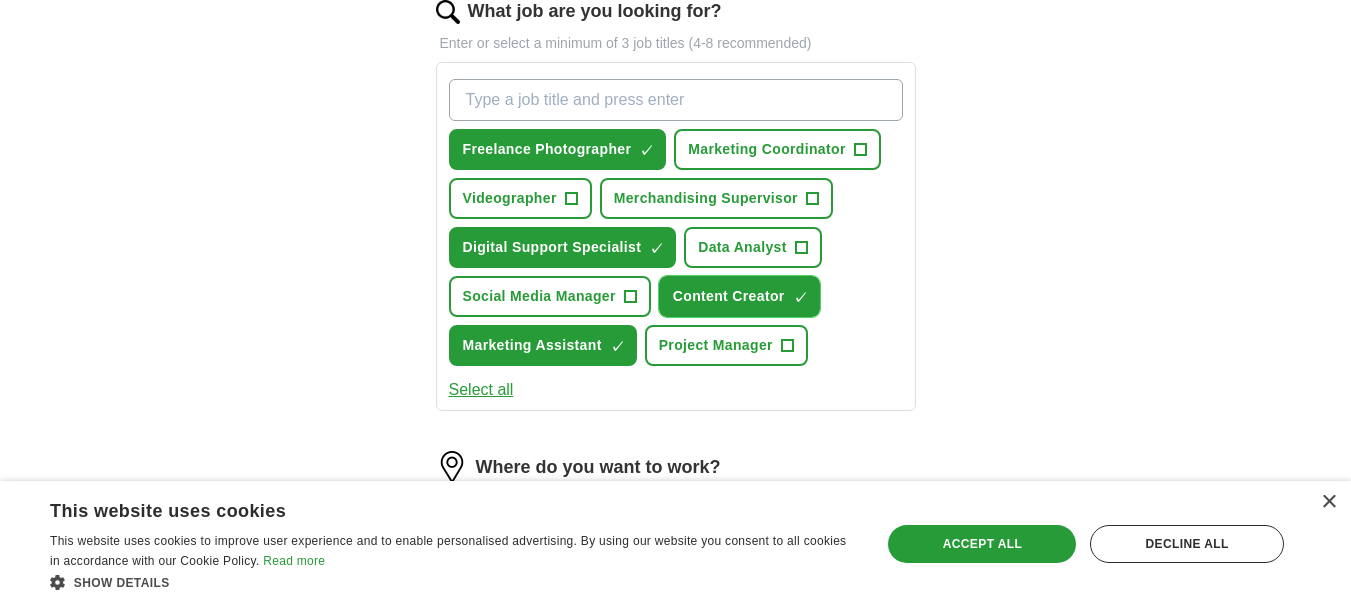 click on "Content Creator ✓ ×" at bounding box center (739, 296) 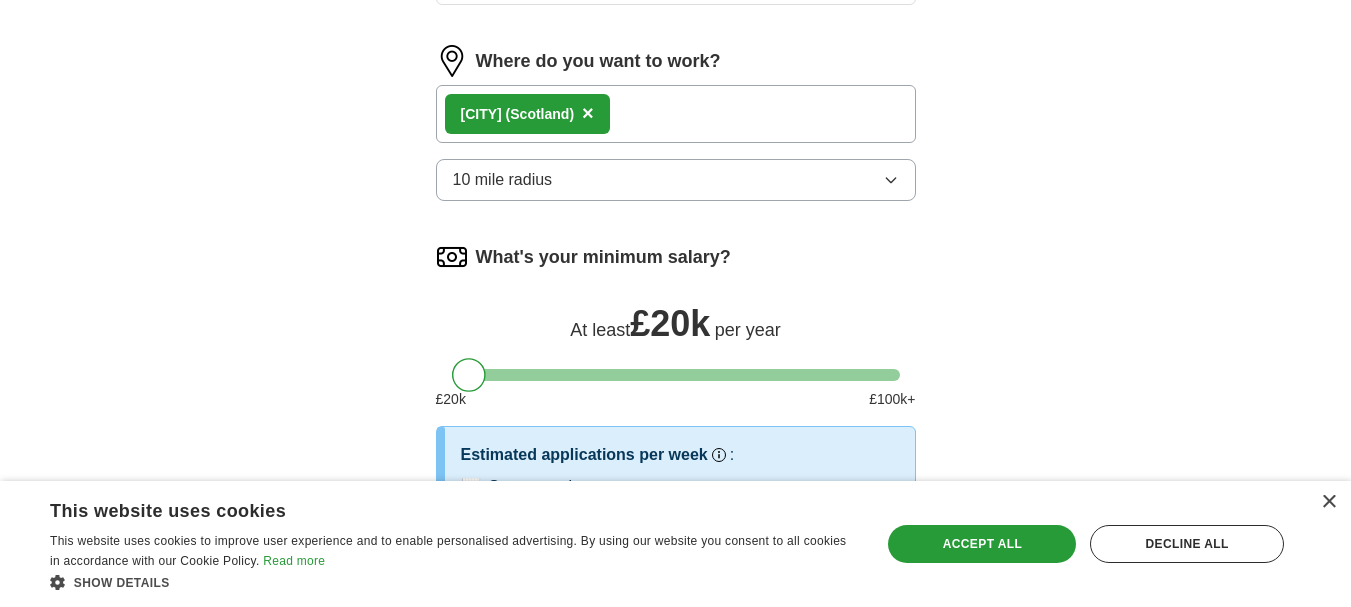 scroll, scrollTop: 945, scrollLeft: 0, axis: vertical 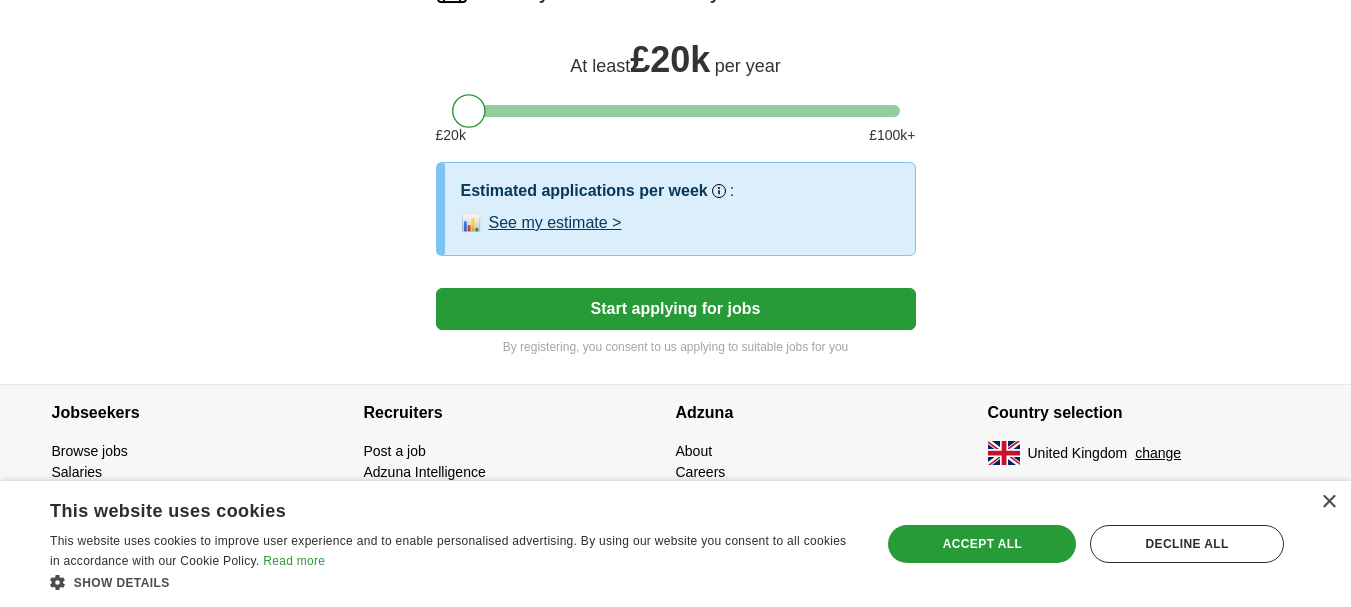 click on "Start applying for jobs" at bounding box center (676, 309) 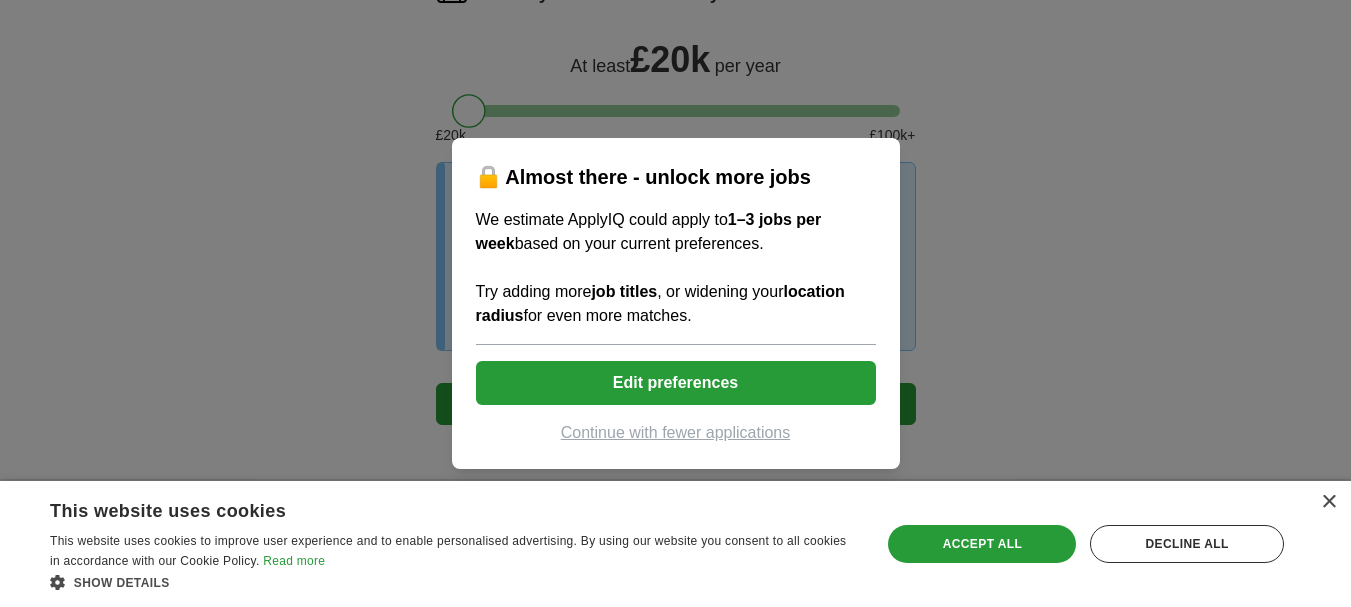 click on "Continue with fewer applications" at bounding box center [676, 433] 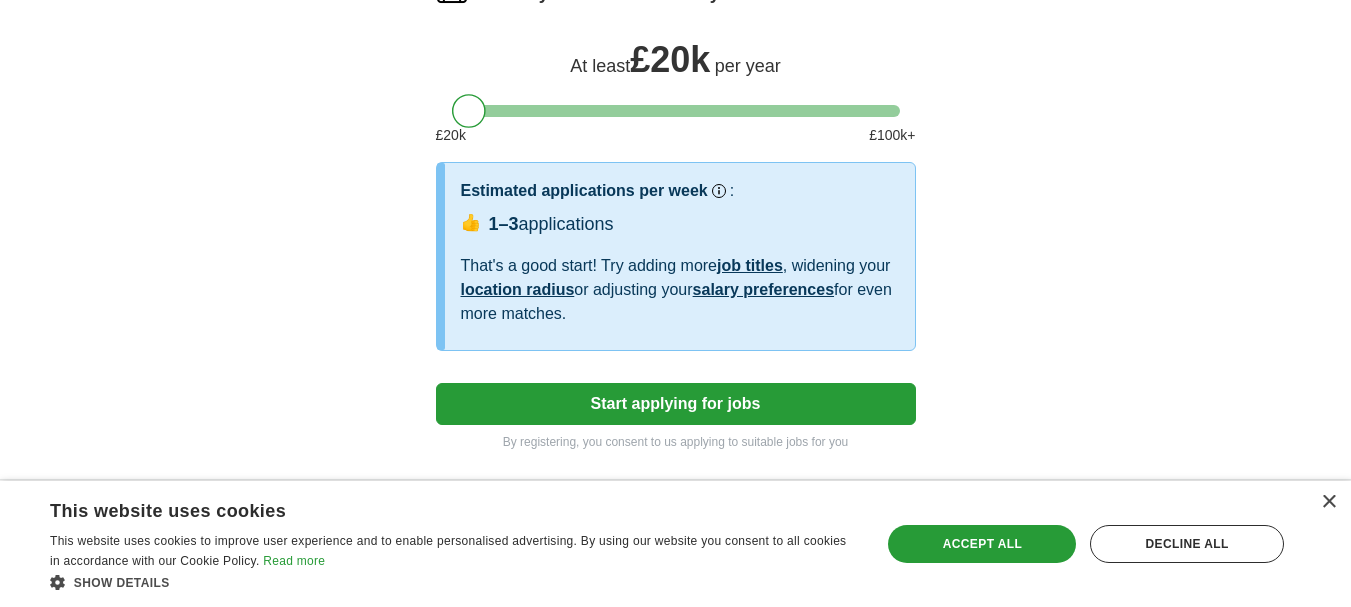 select on "**" 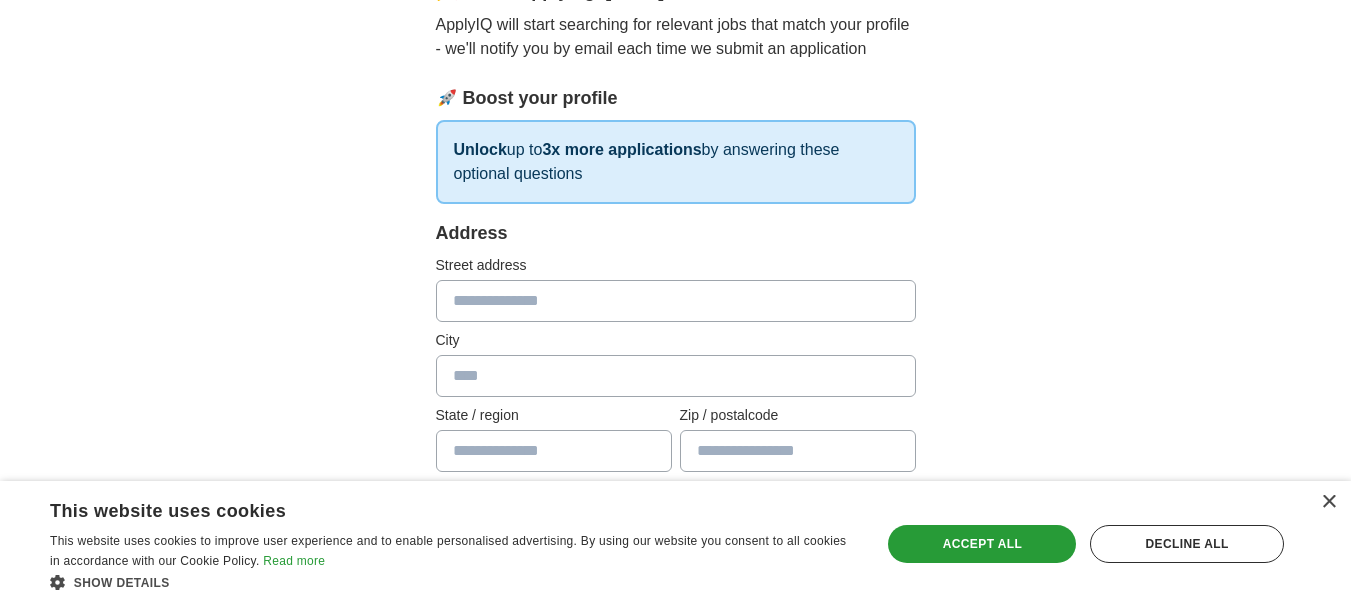 scroll, scrollTop: 300, scrollLeft: 0, axis: vertical 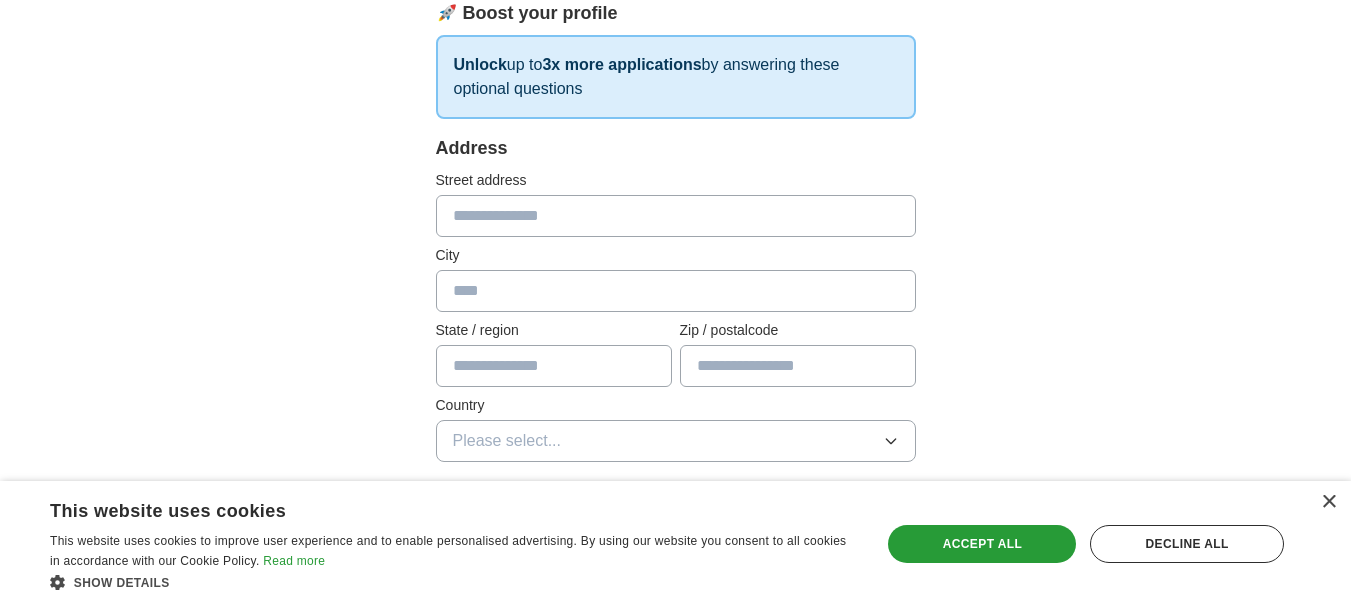 click at bounding box center (676, 216) 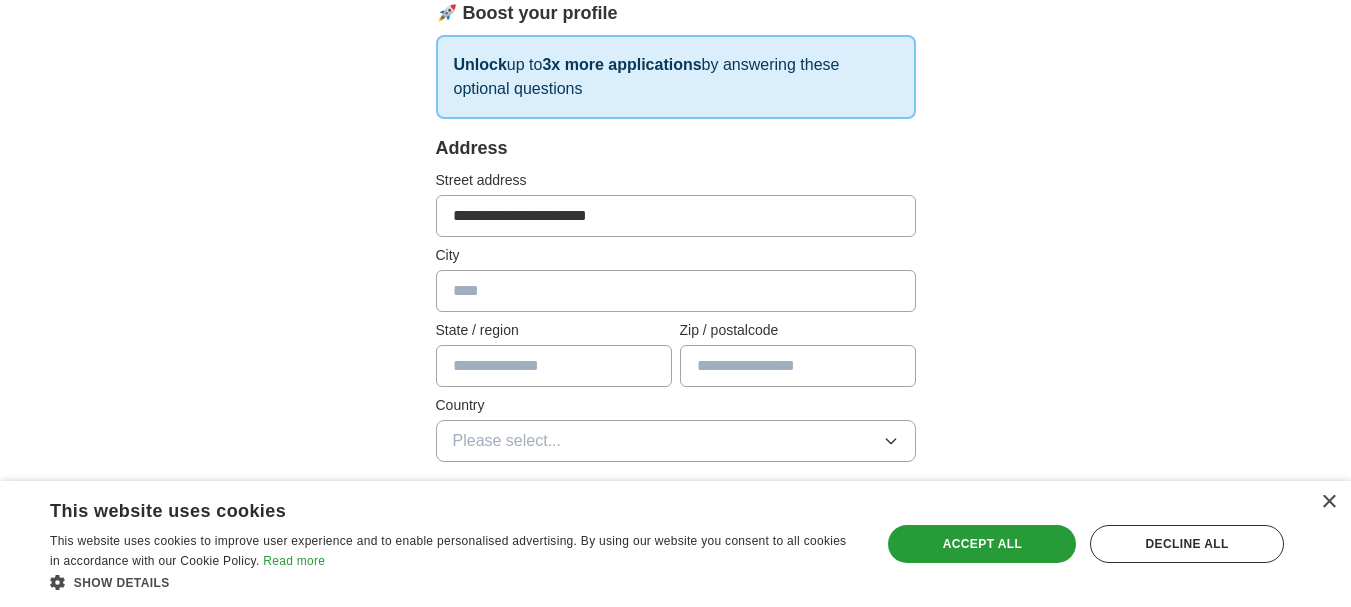 type on "*********" 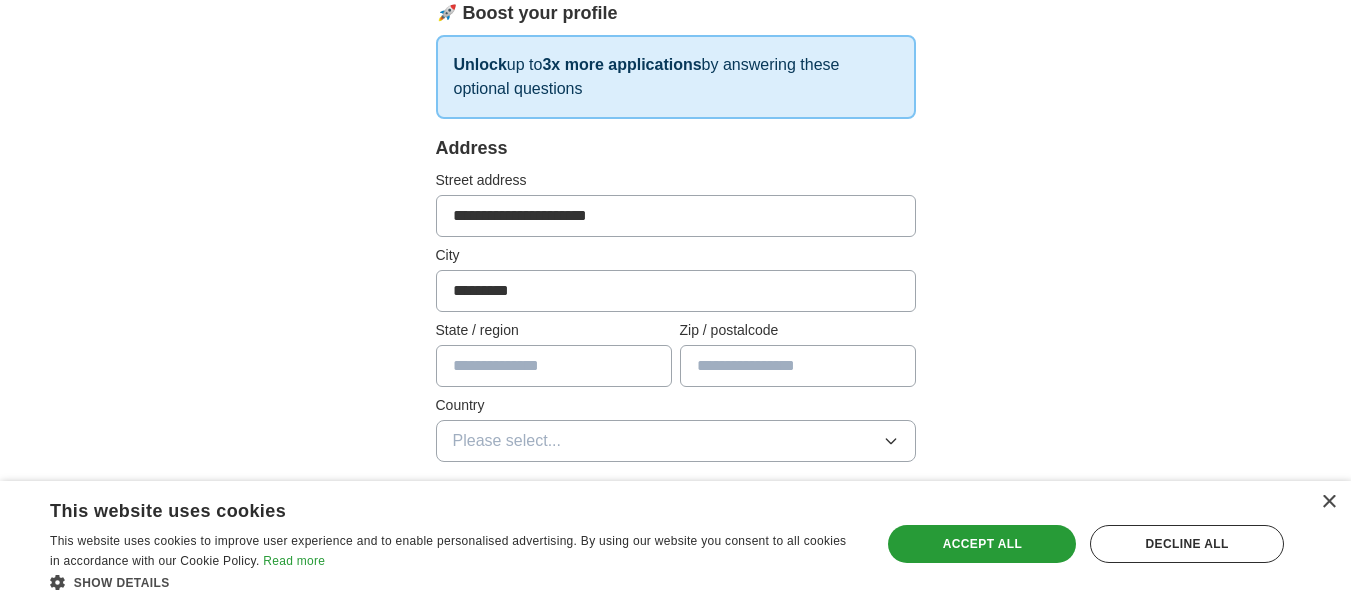 type on "**********" 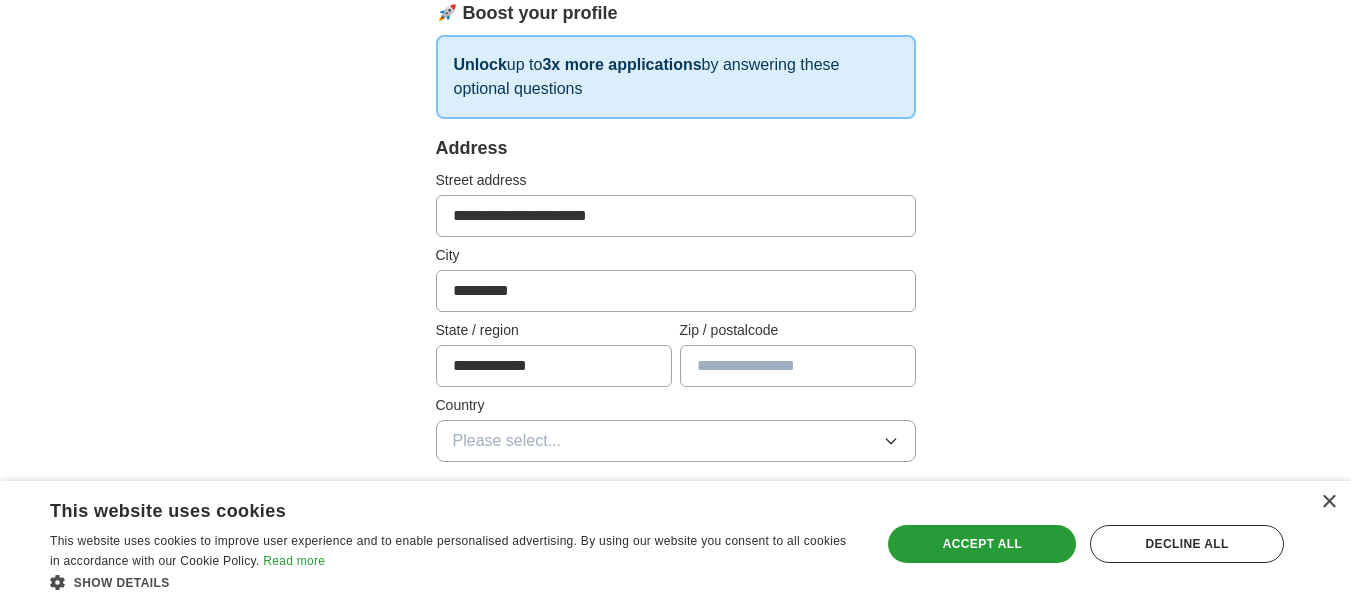 type on "********" 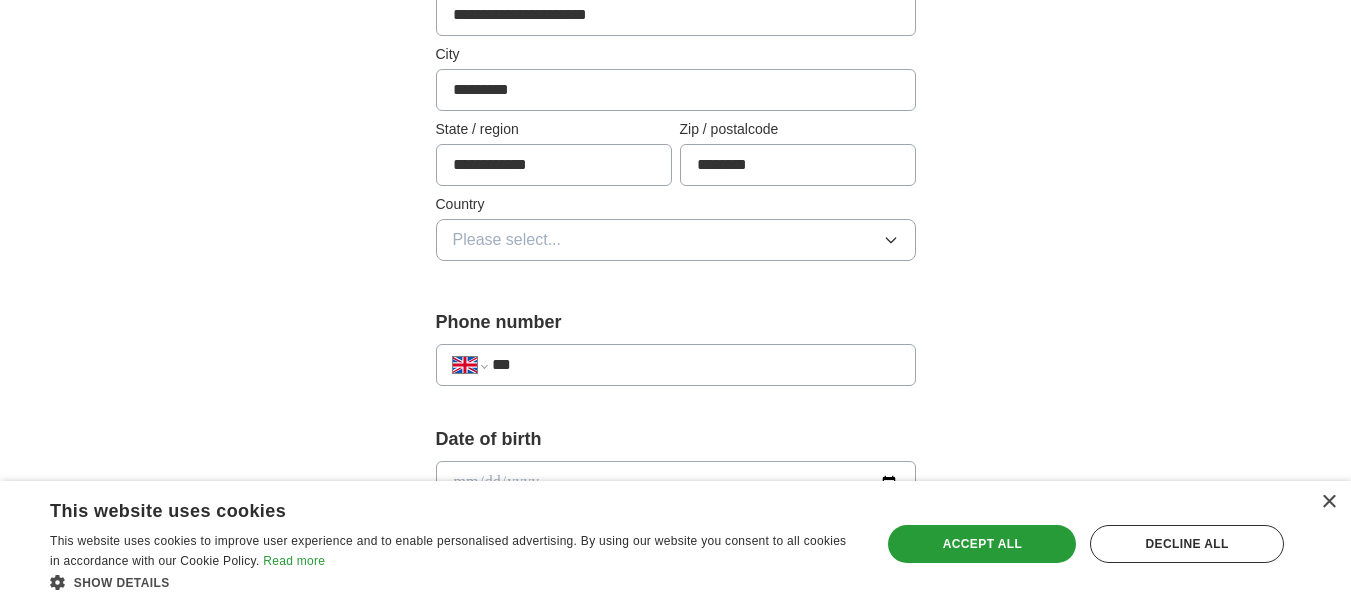 scroll, scrollTop: 500, scrollLeft: 0, axis: vertical 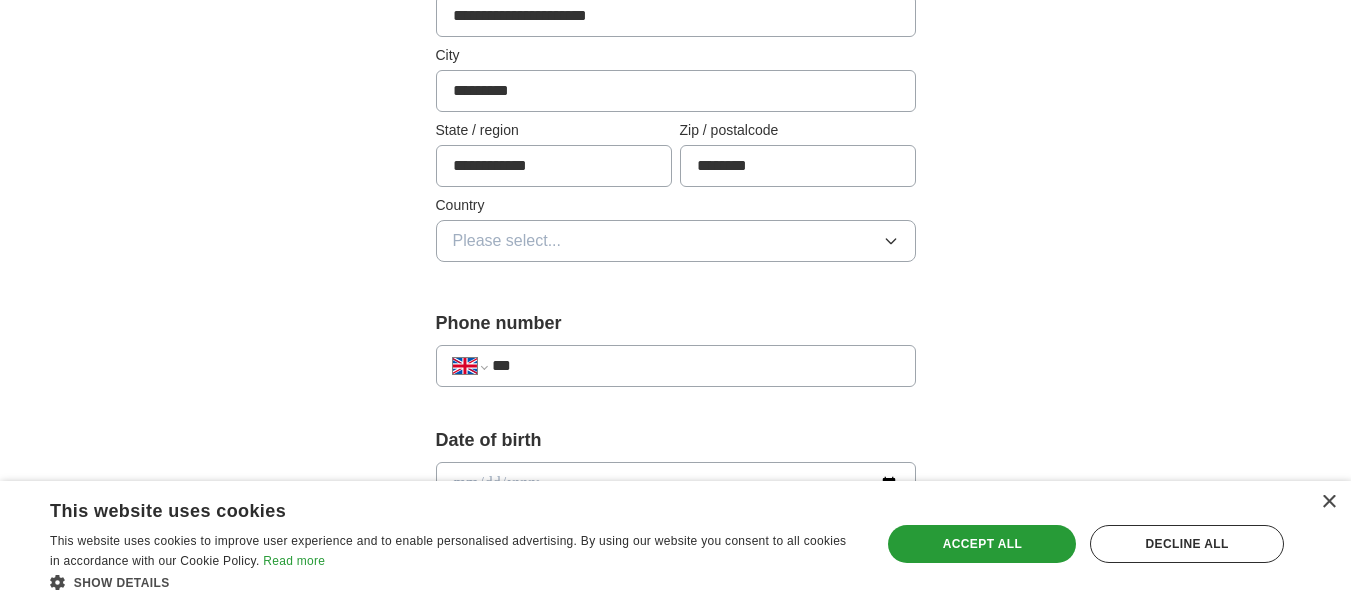 click on "**********" at bounding box center [554, 166] 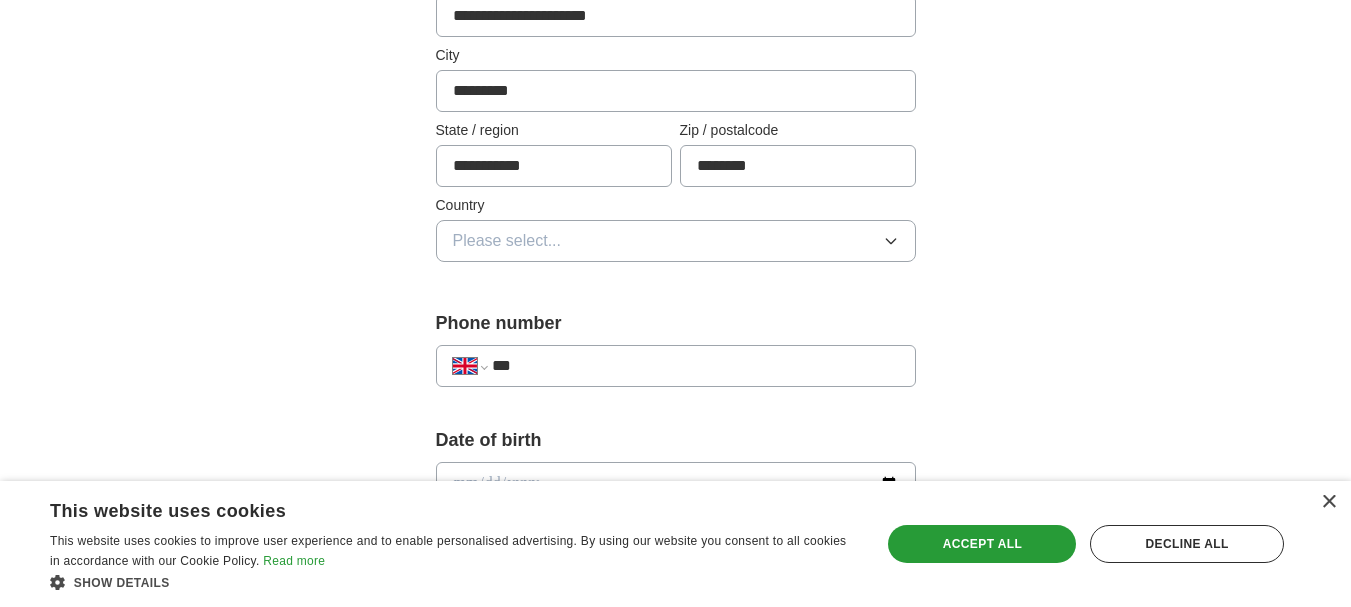 type on "**********" 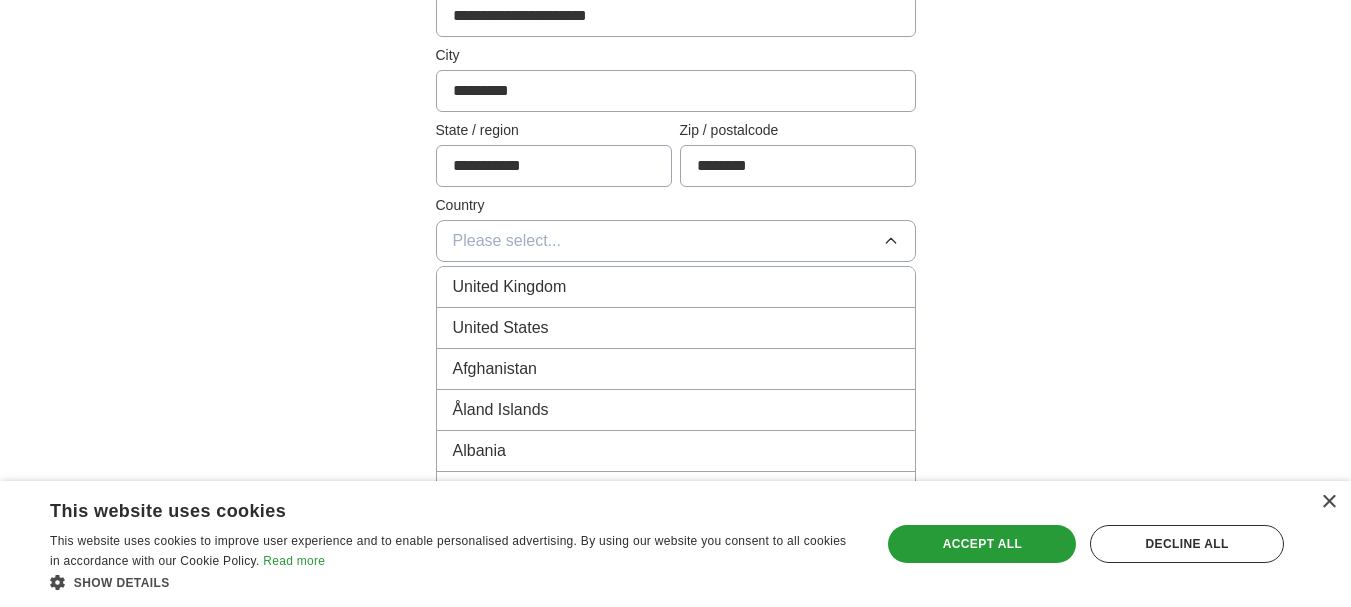 click on "Please select..." at bounding box center [676, 241] 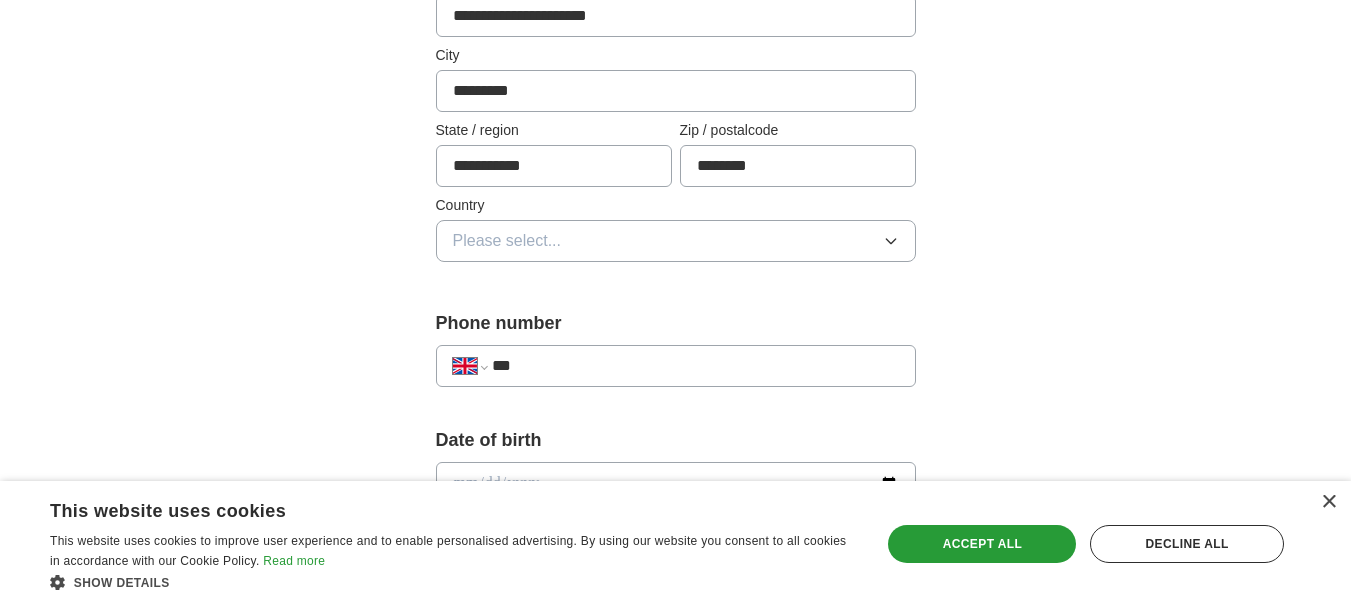 click on "Please select..." at bounding box center (676, 241) 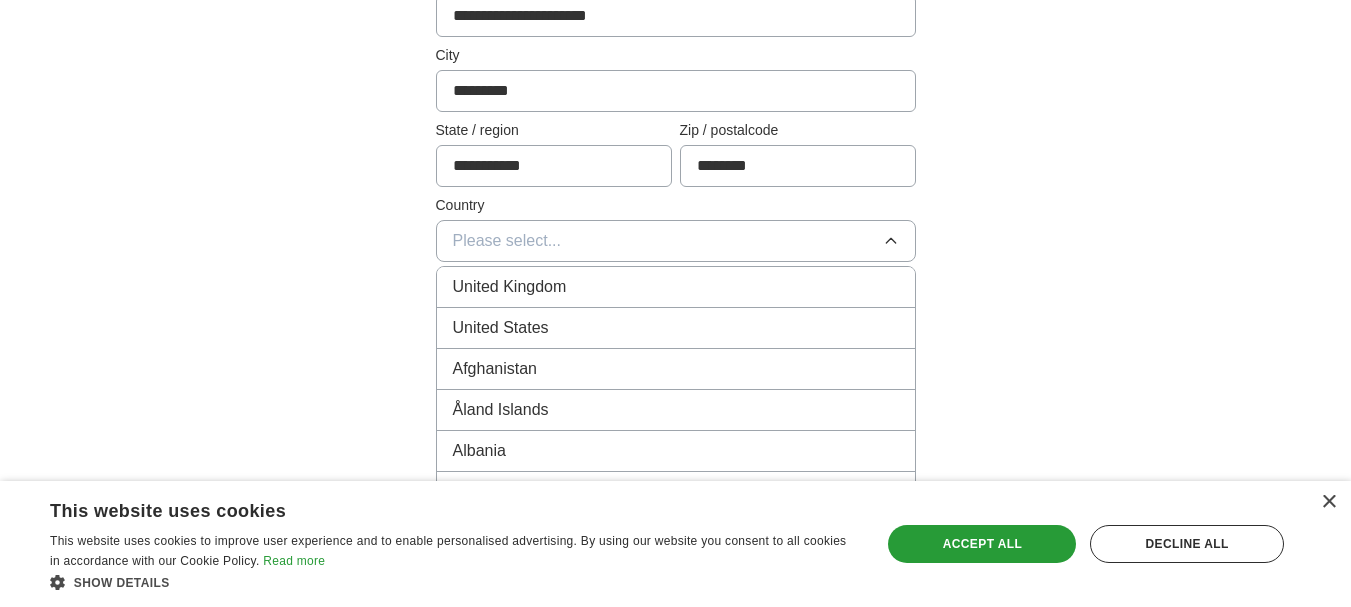 click on "United Kingdom" at bounding box center (676, 287) 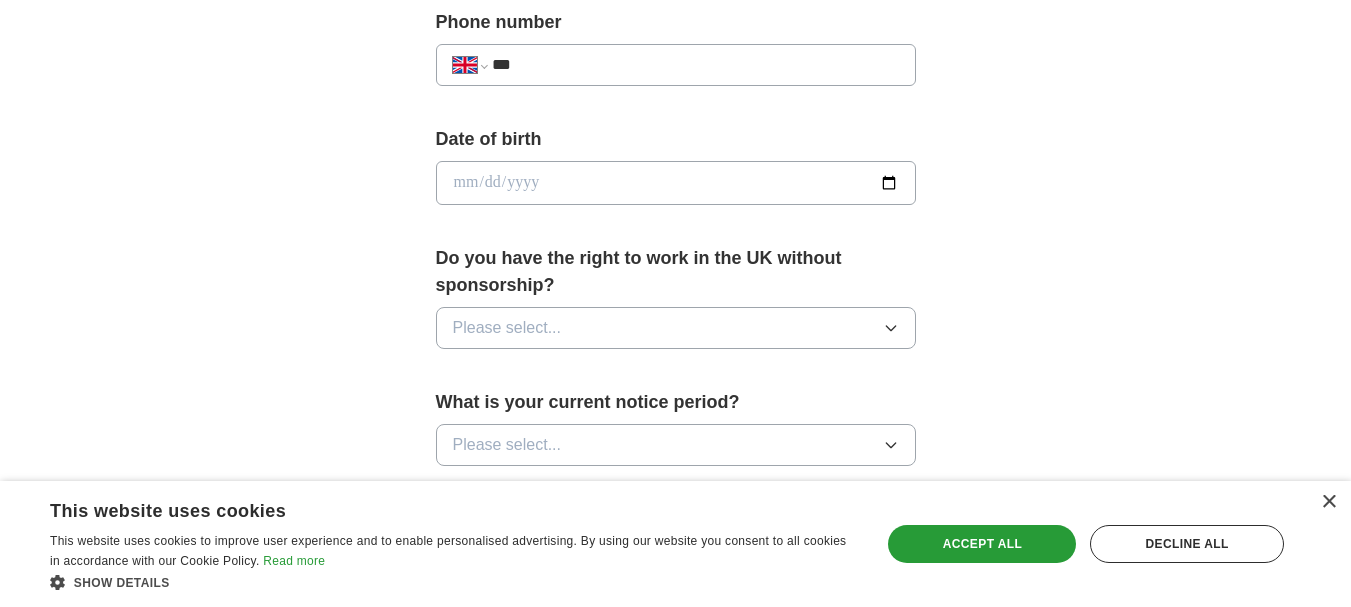scroll, scrollTop: 800, scrollLeft: 0, axis: vertical 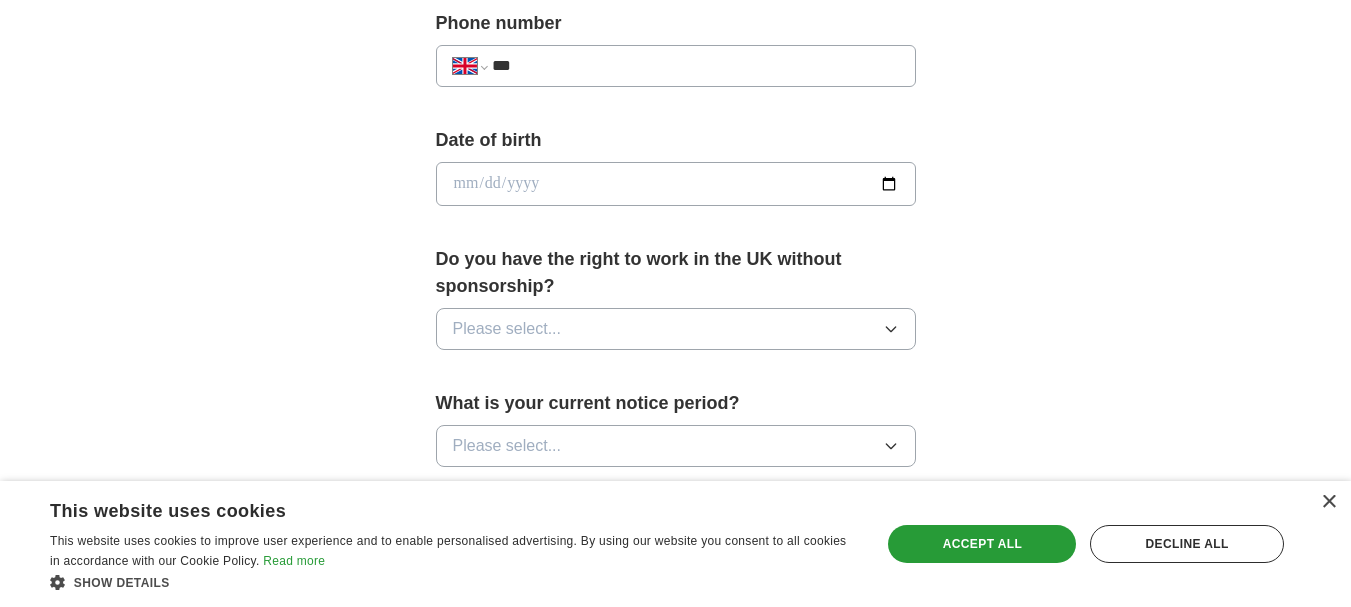 click at bounding box center [676, 184] 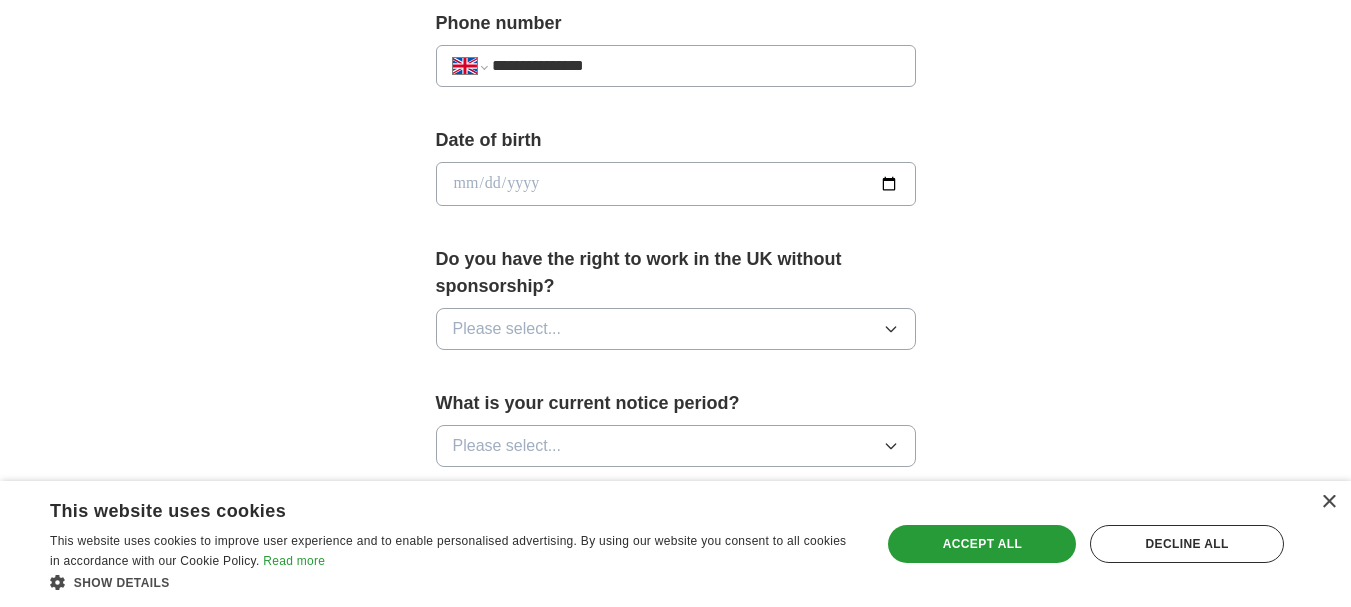 scroll, scrollTop: 900, scrollLeft: 0, axis: vertical 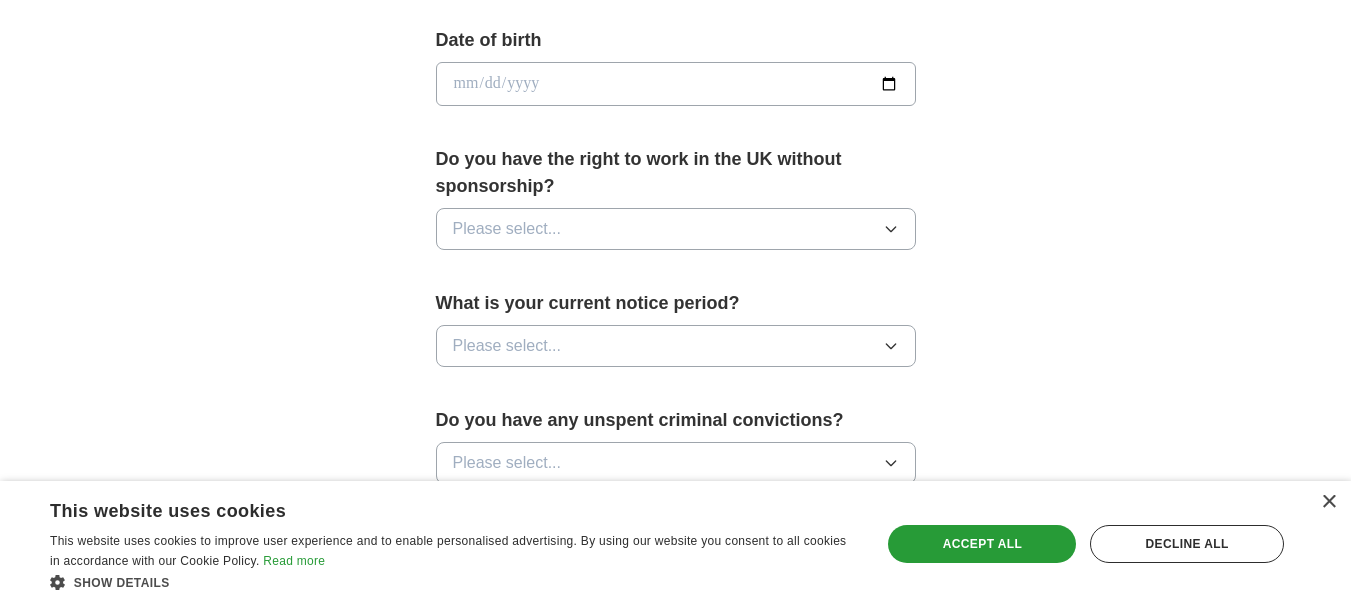 click at bounding box center (676, 84) 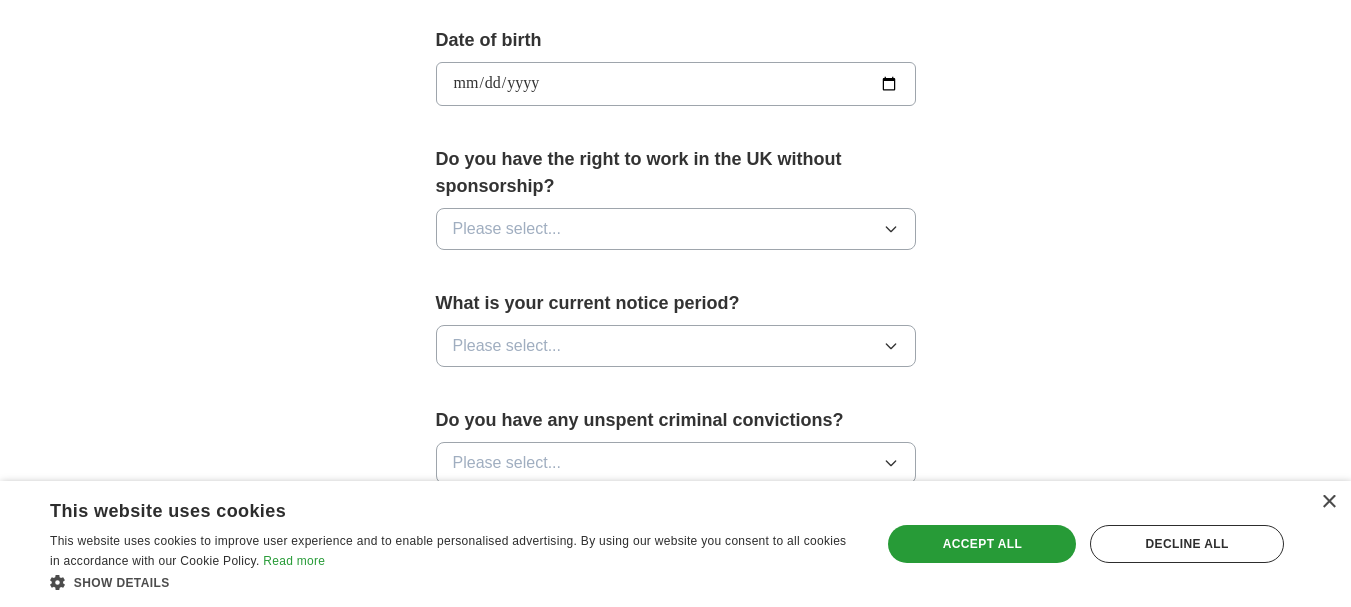 type on "**********" 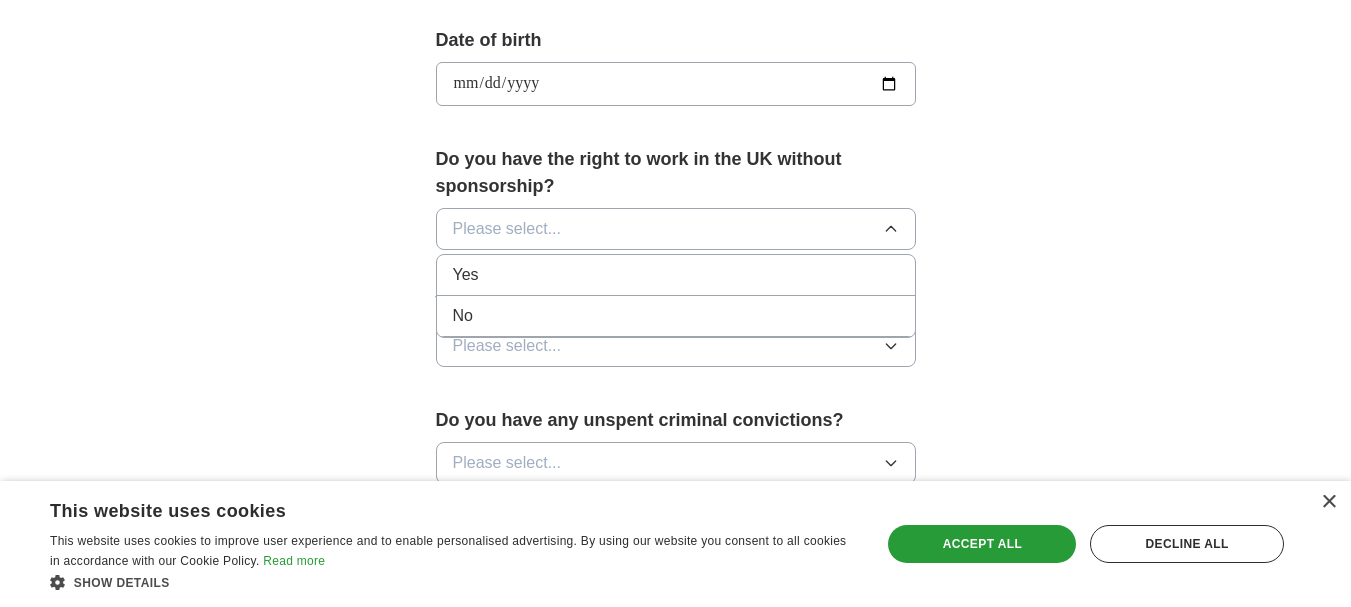click on "Yes" at bounding box center (676, 275) 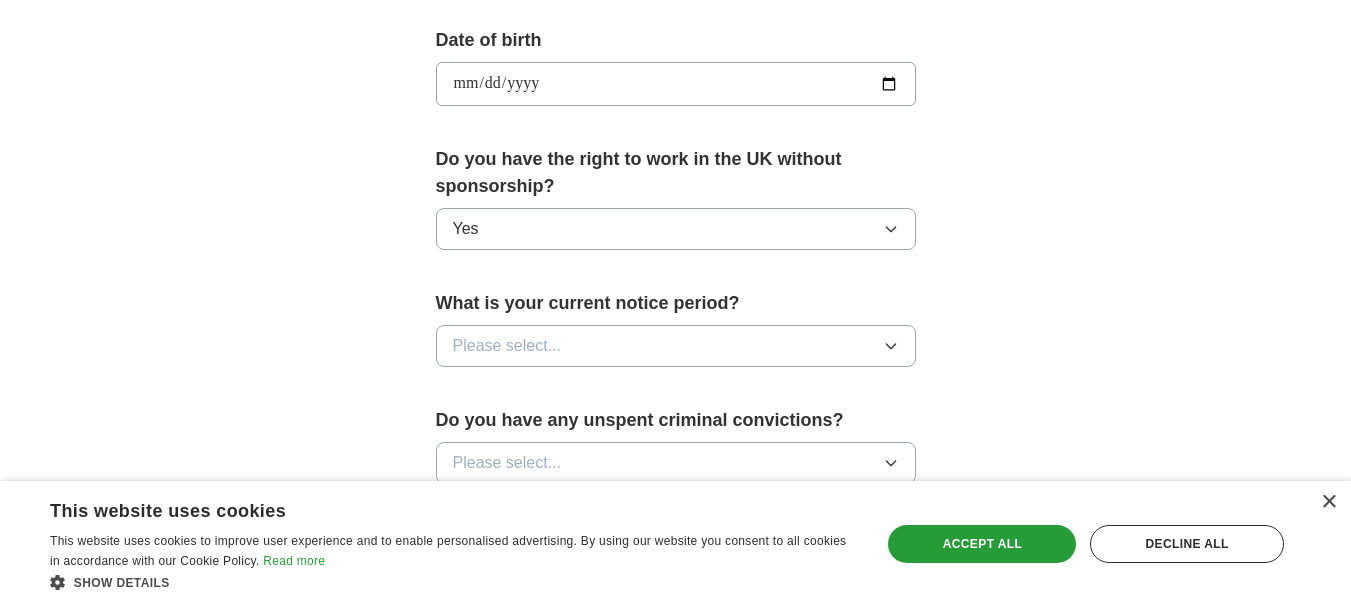 click on "Please select..." at bounding box center [676, 346] 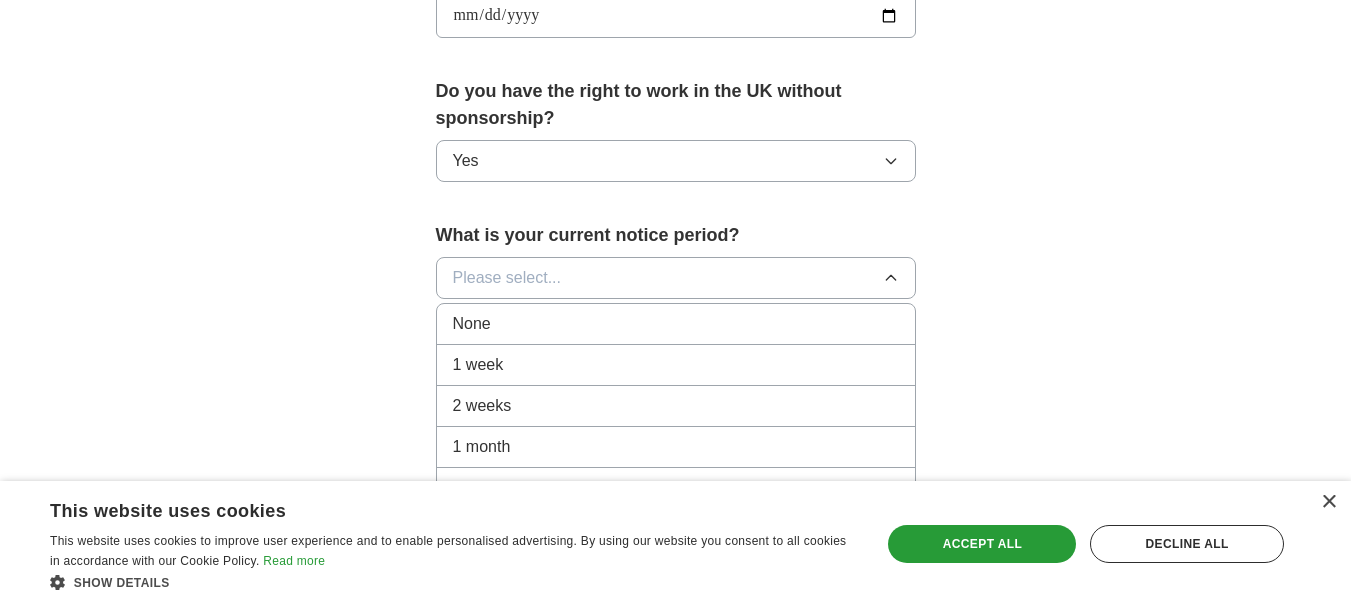 scroll, scrollTop: 1000, scrollLeft: 0, axis: vertical 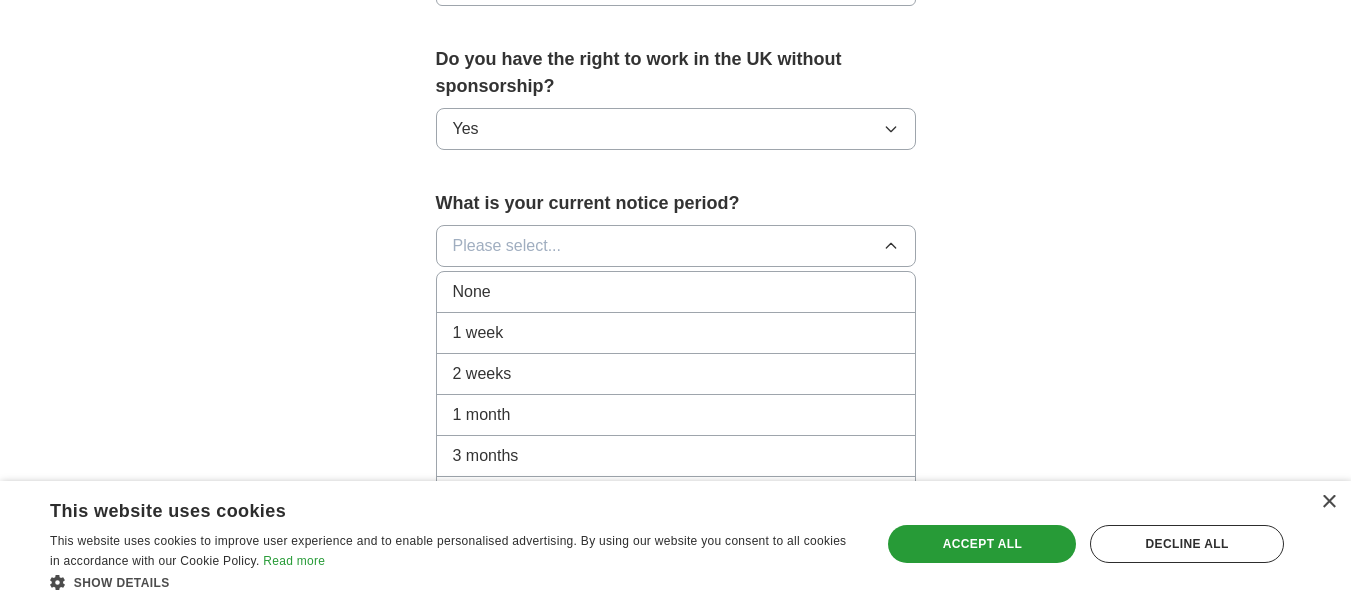 drag, startPoint x: 593, startPoint y: 364, endPoint x: 611, endPoint y: 370, distance: 18.973665 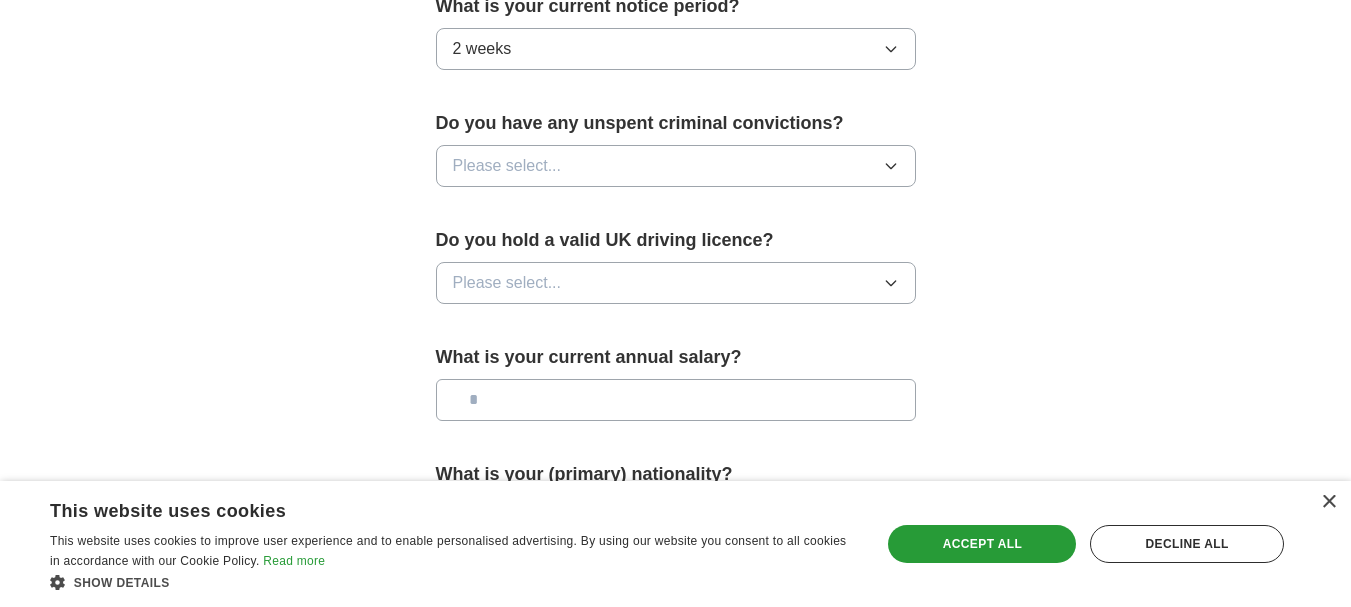 scroll, scrollTop: 1200, scrollLeft: 0, axis: vertical 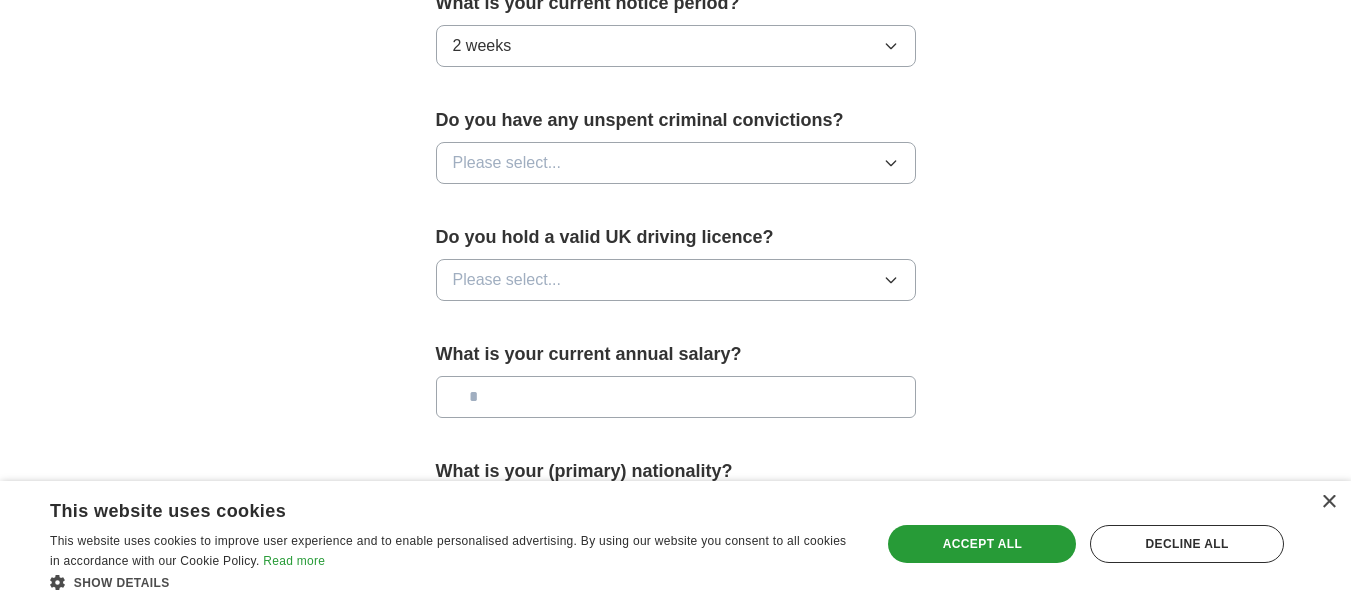 click on "Do you have any unspent criminal convictions? Please select..." at bounding box center (676, 153) 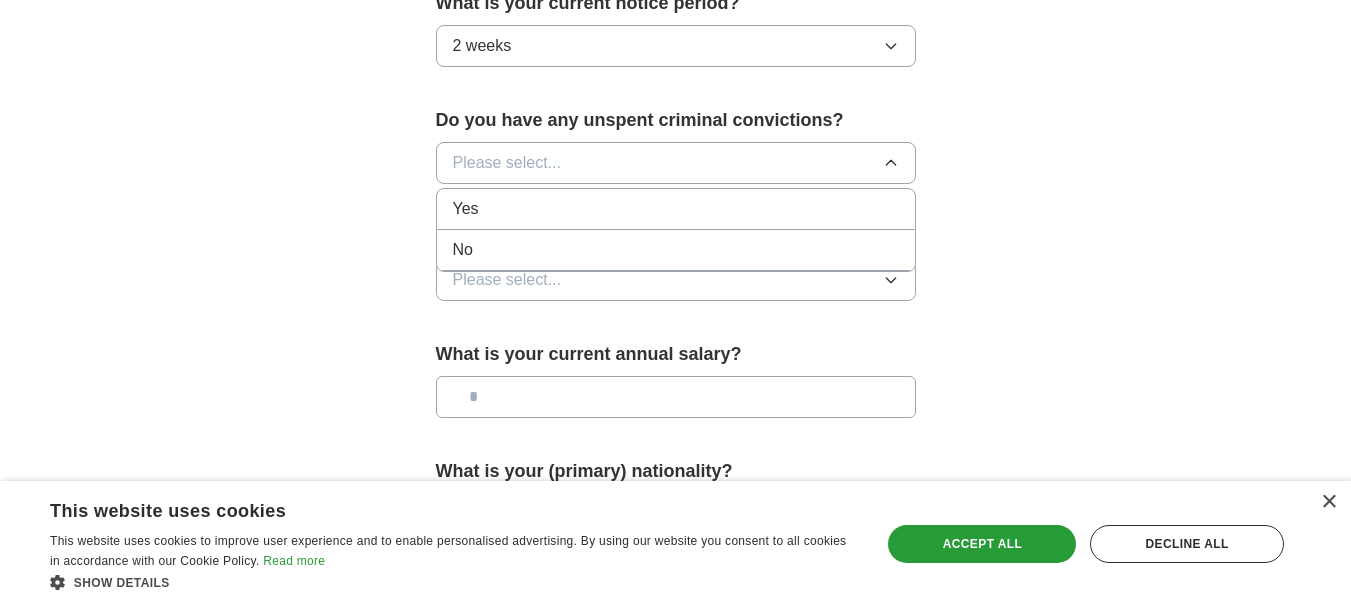 drag, startPoint x: 584, startPoint y: 242, endPoint x: 786, endPoint y: 296, distance: 209.09328 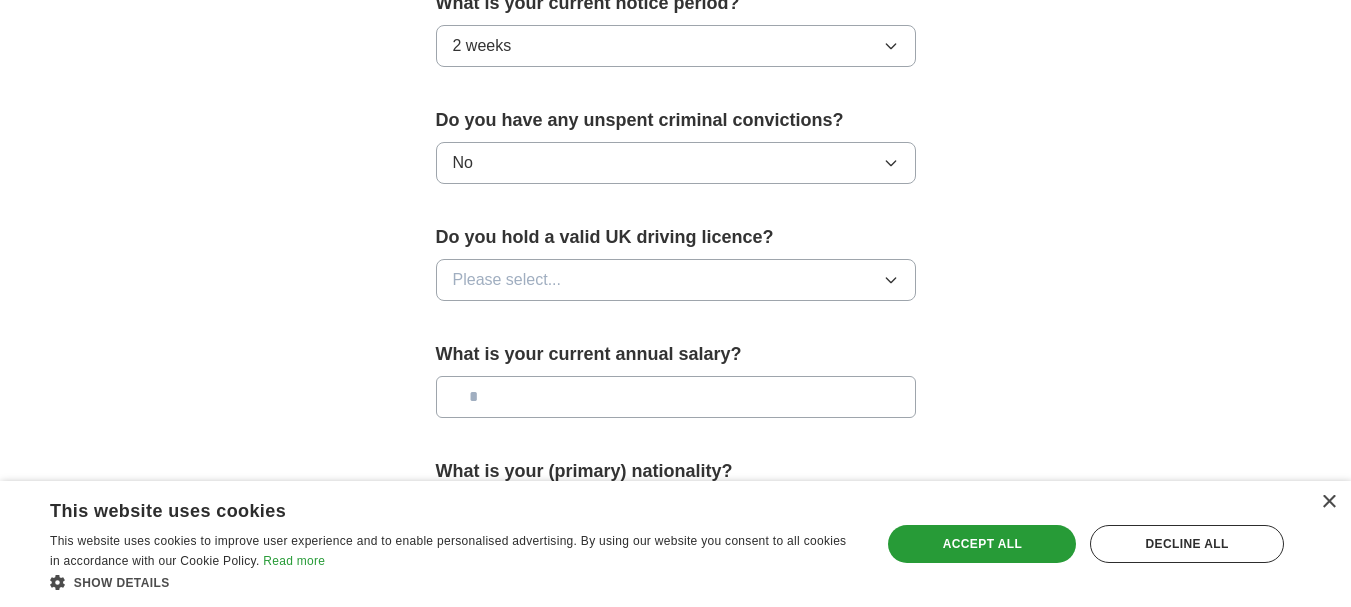 click on "Please select..." at bounding box center [676, 280] 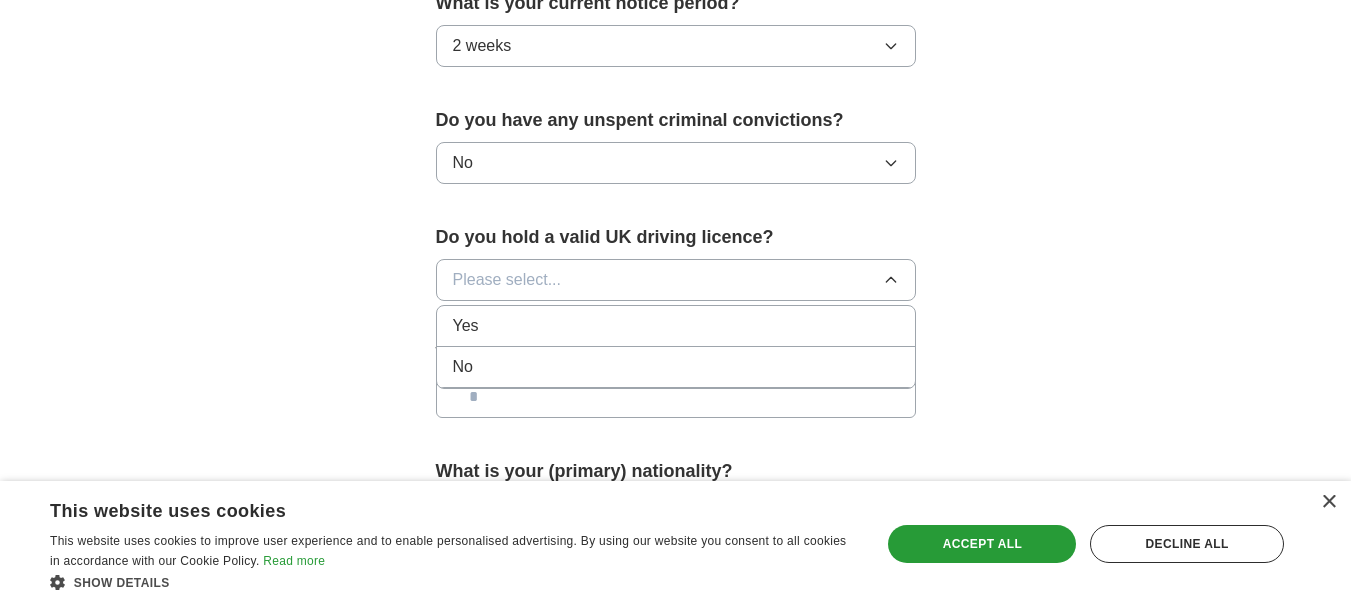 click on "Yes" at bounding box center (676, 326) 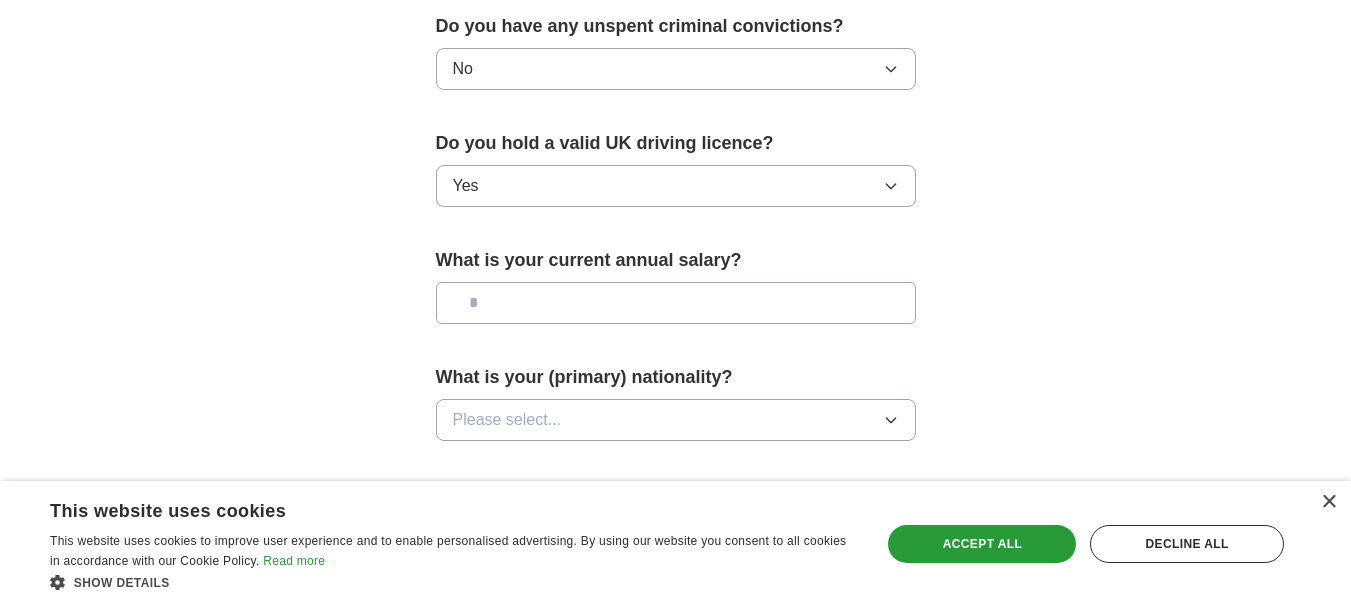 scroll, scrollTop: 1471, scrollLeft: 0, axis: vertical 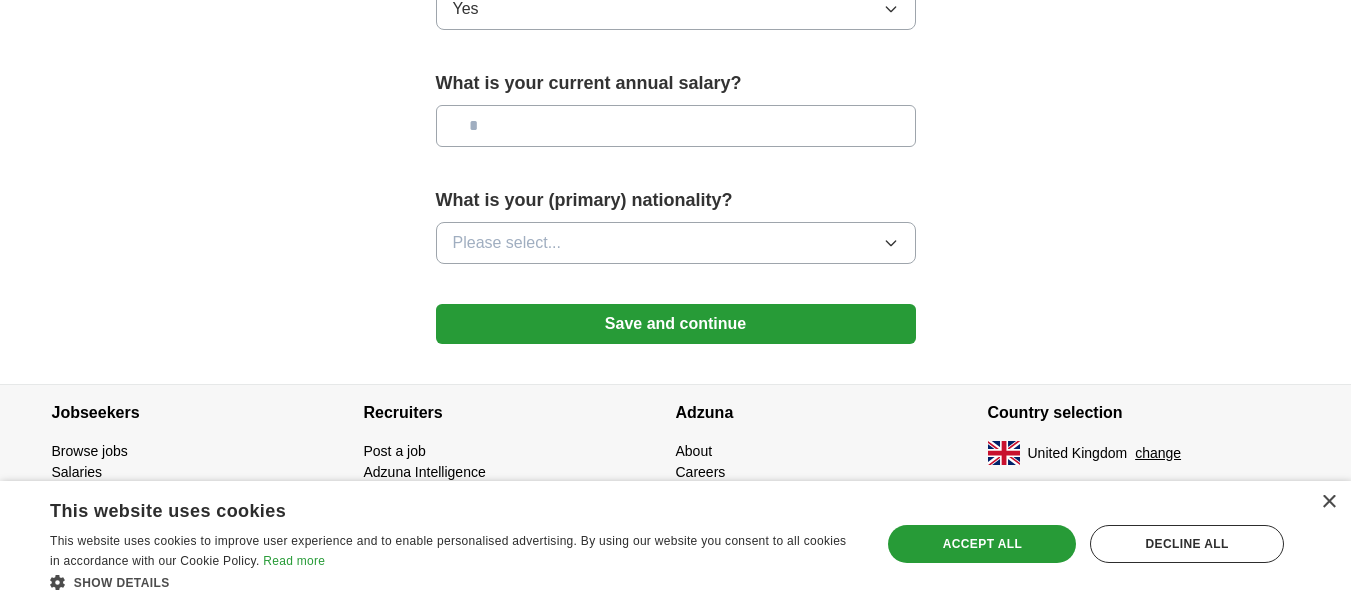 click on "Please select..." at bounding box center [676, 243] 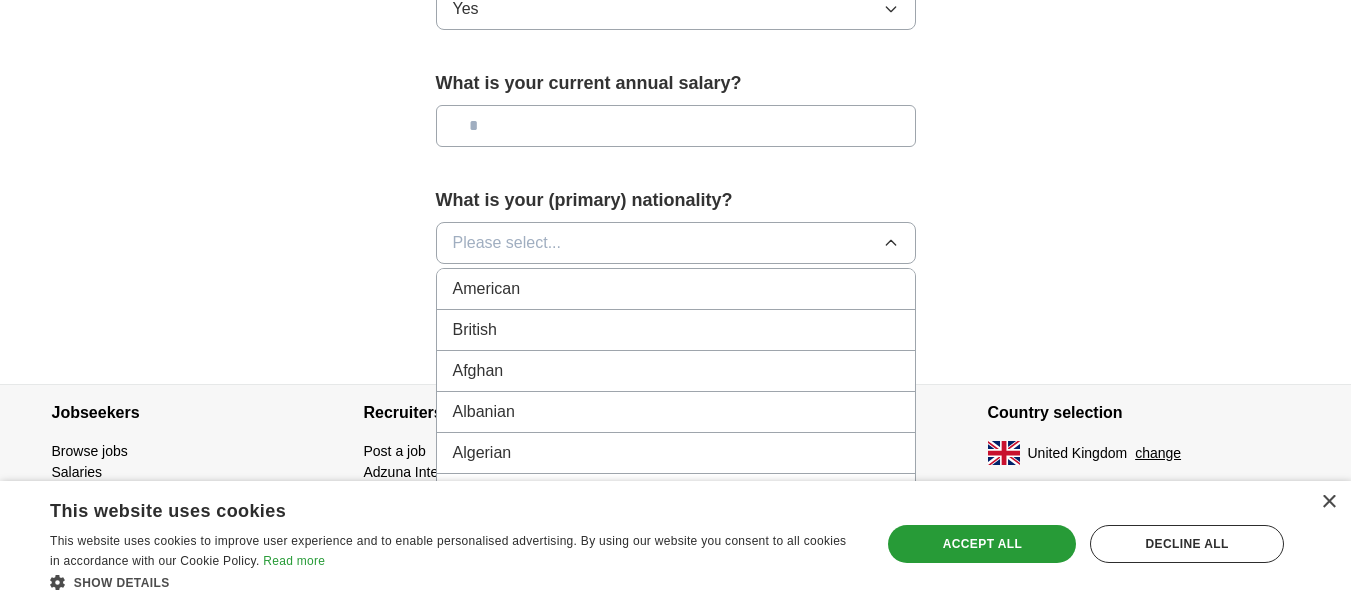 click on "Please select..." at bounding box center (676, 243) 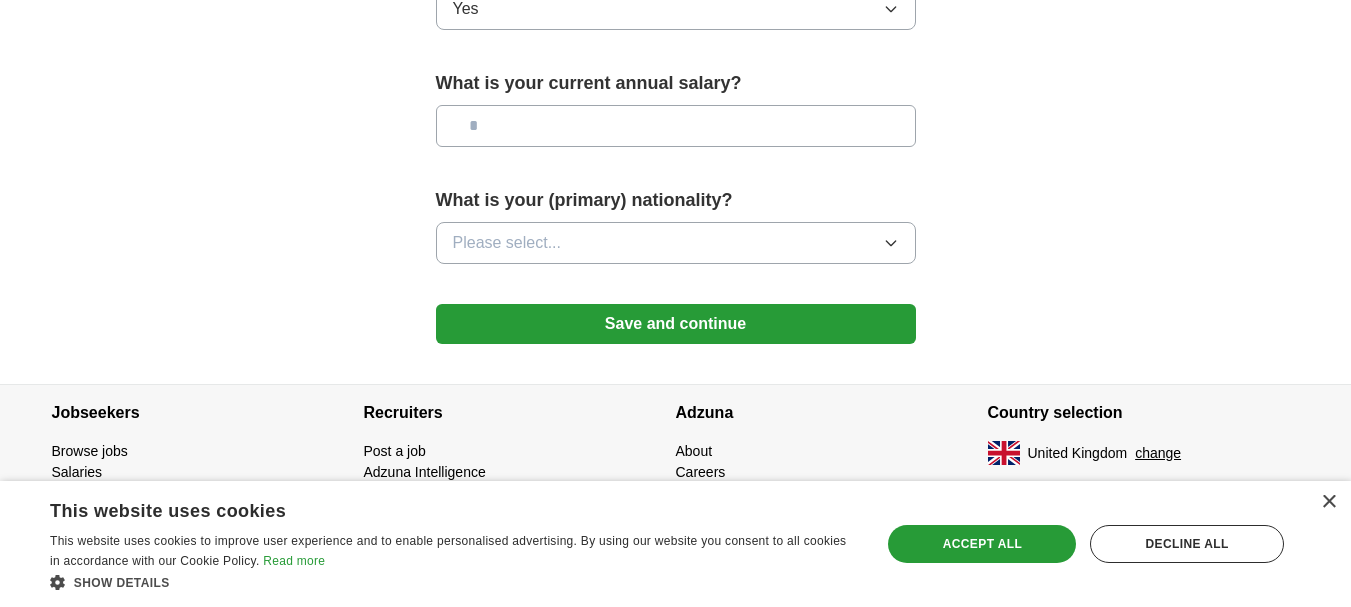 click on "Please select..." at bounding box center [676, 243] 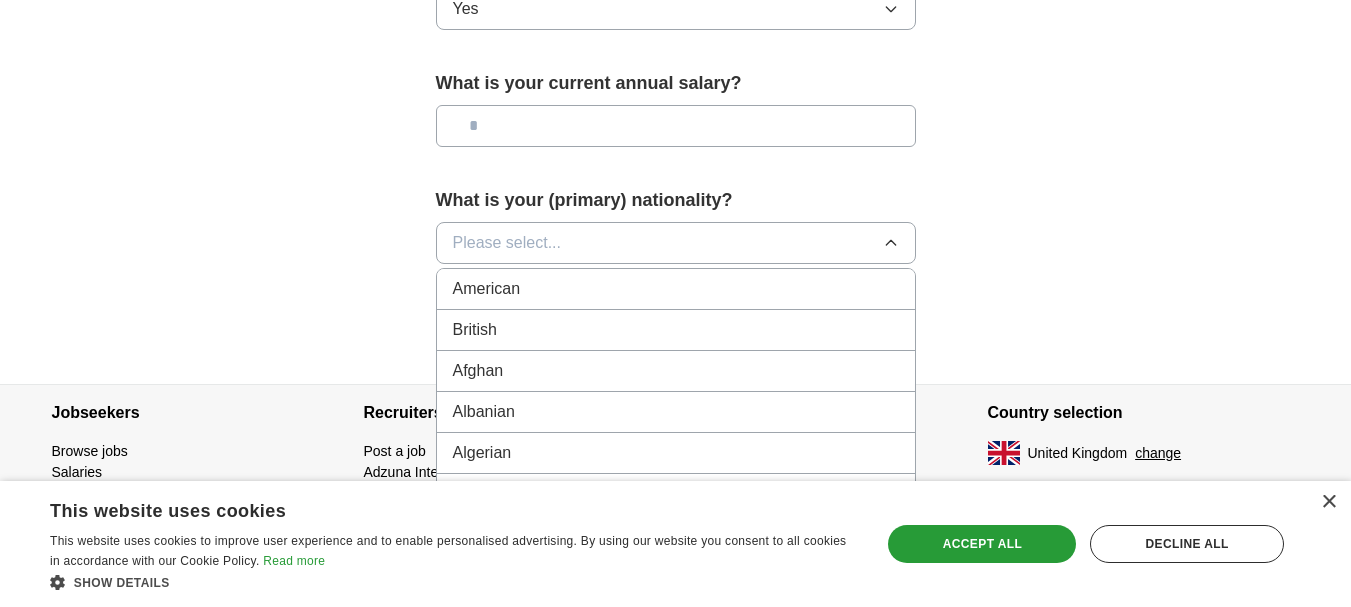 click on "Please select..." at bounding box center [676, 243] 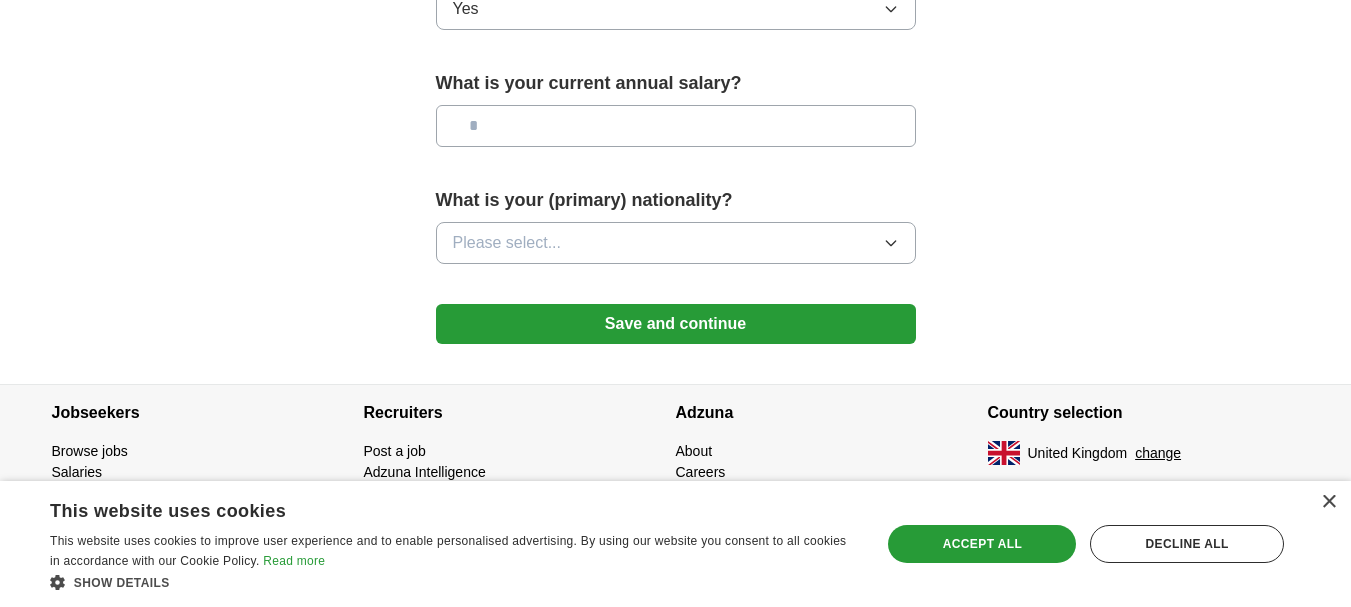 click on "What is your (primary) nationality?" at bounding box center (676, 200) 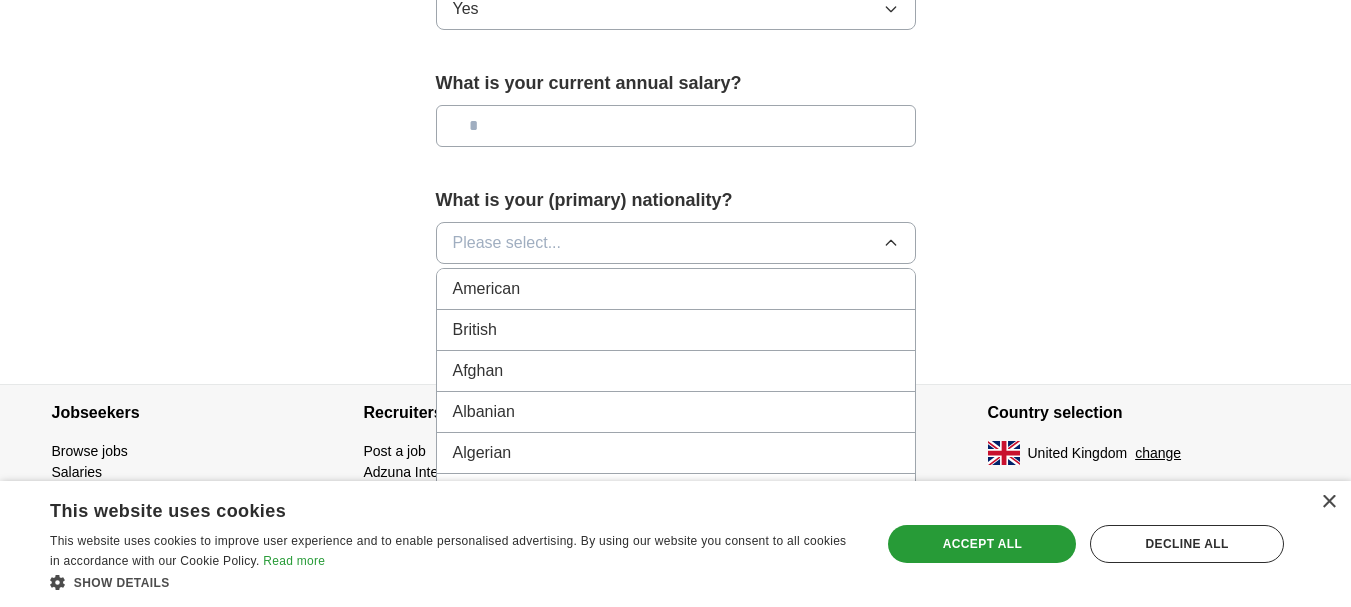 type 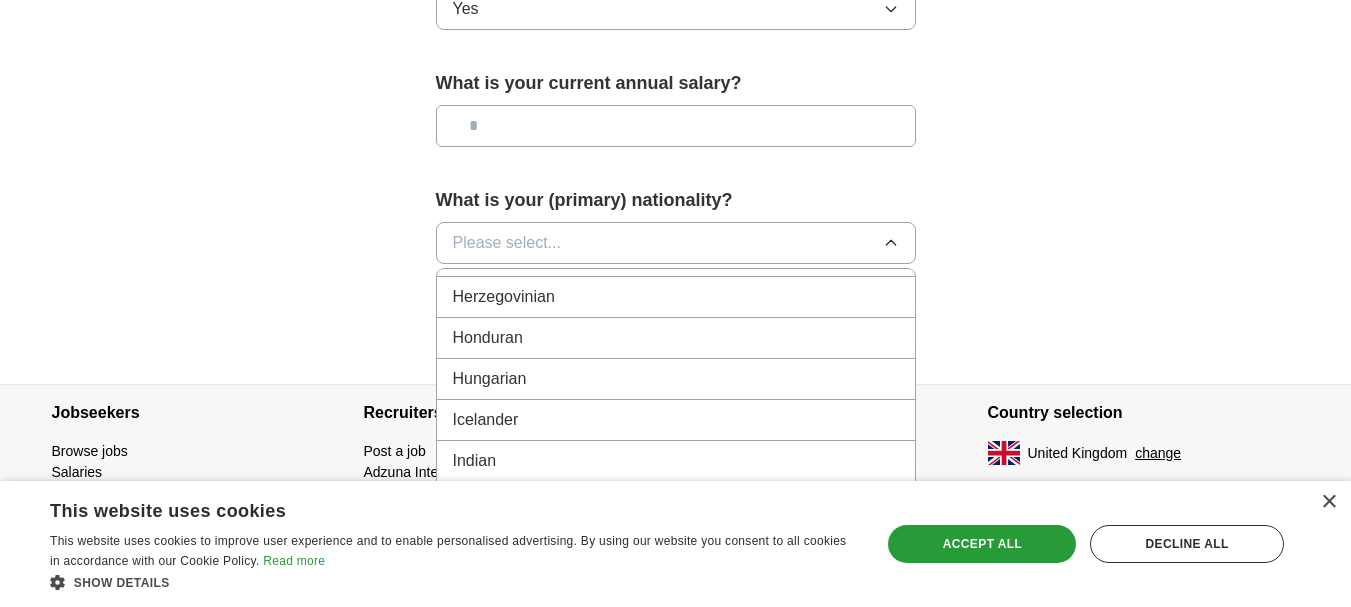 scroll, scrollTop: 3100, scrollLeft: 0, axis: vertical 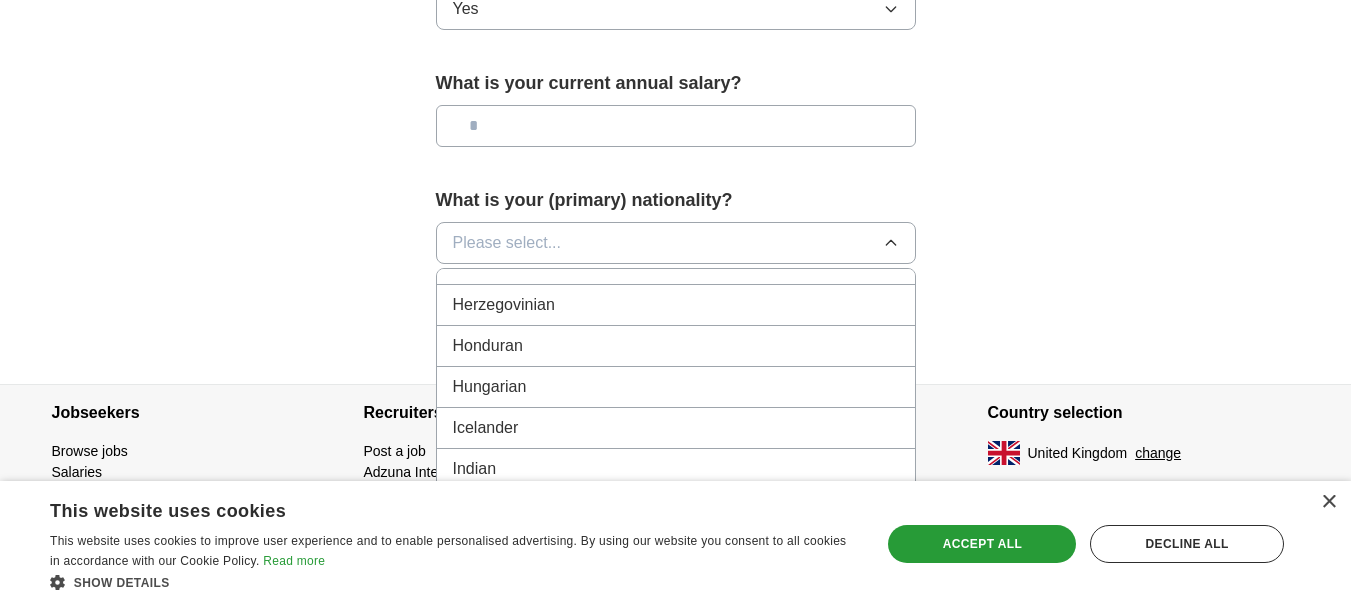 drag, startPoint x: 535, startPoint y: 457, endPoint x: 646, endPoint y: 423, distance: 116.090485 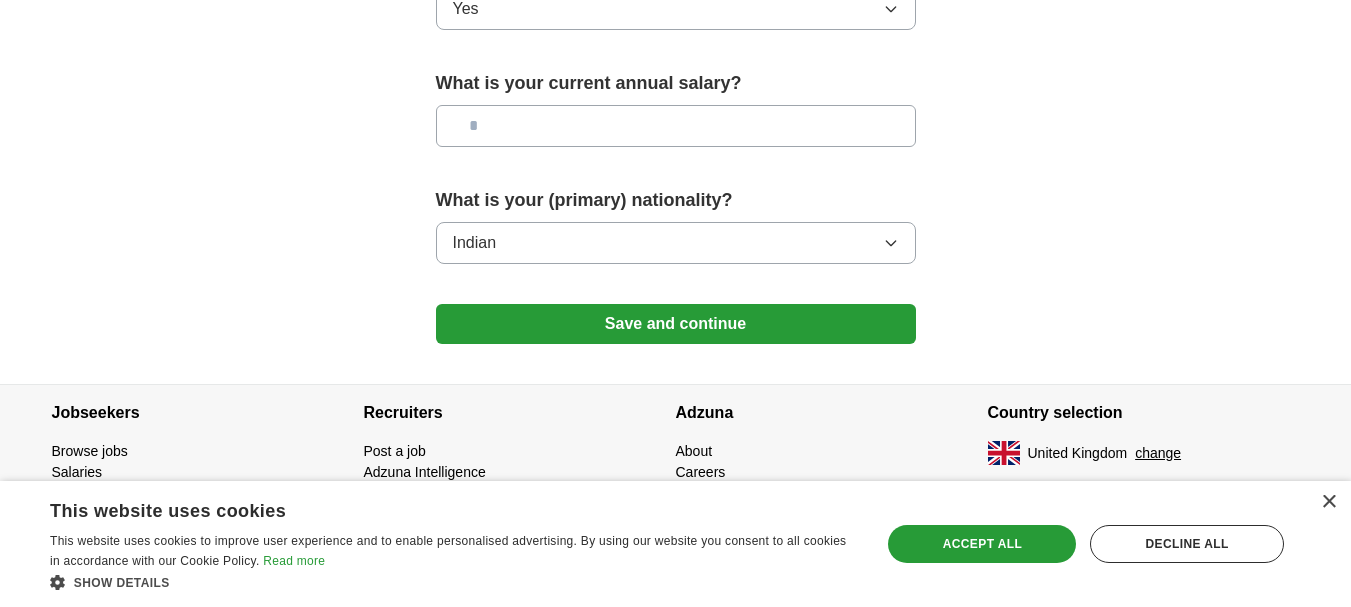 click on "Save and continue" at bounding box center [676, 324] 